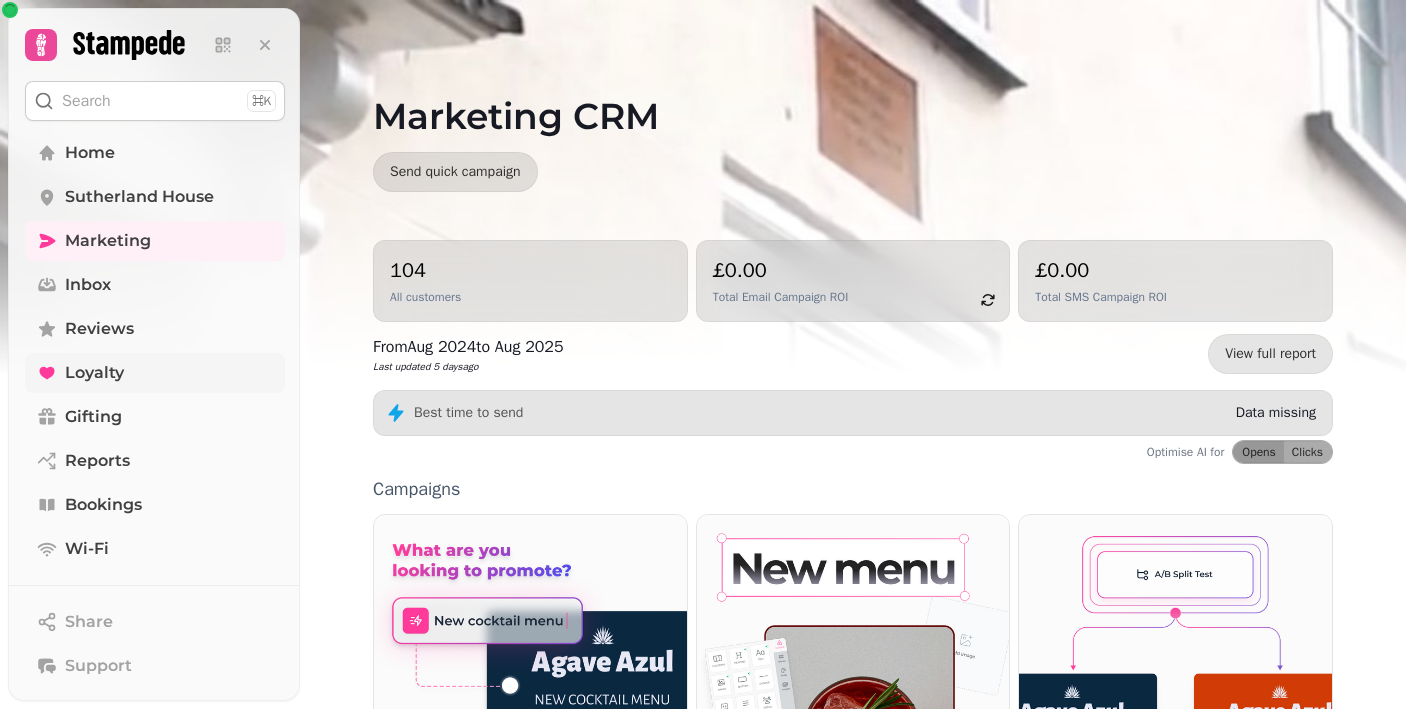 scroll, scrollTop: 0, scrollLeft: 0, axis: both 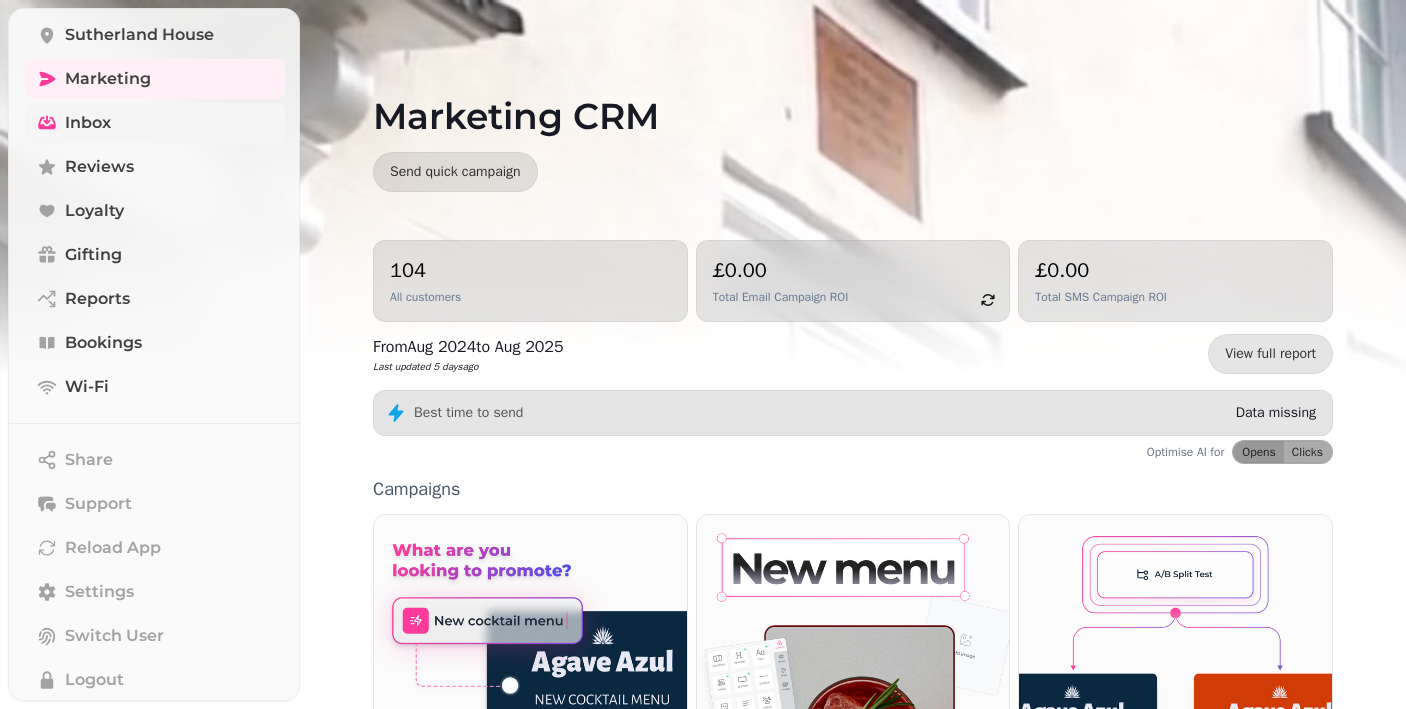 click on "Inbox" at bounding box center [88, 123] 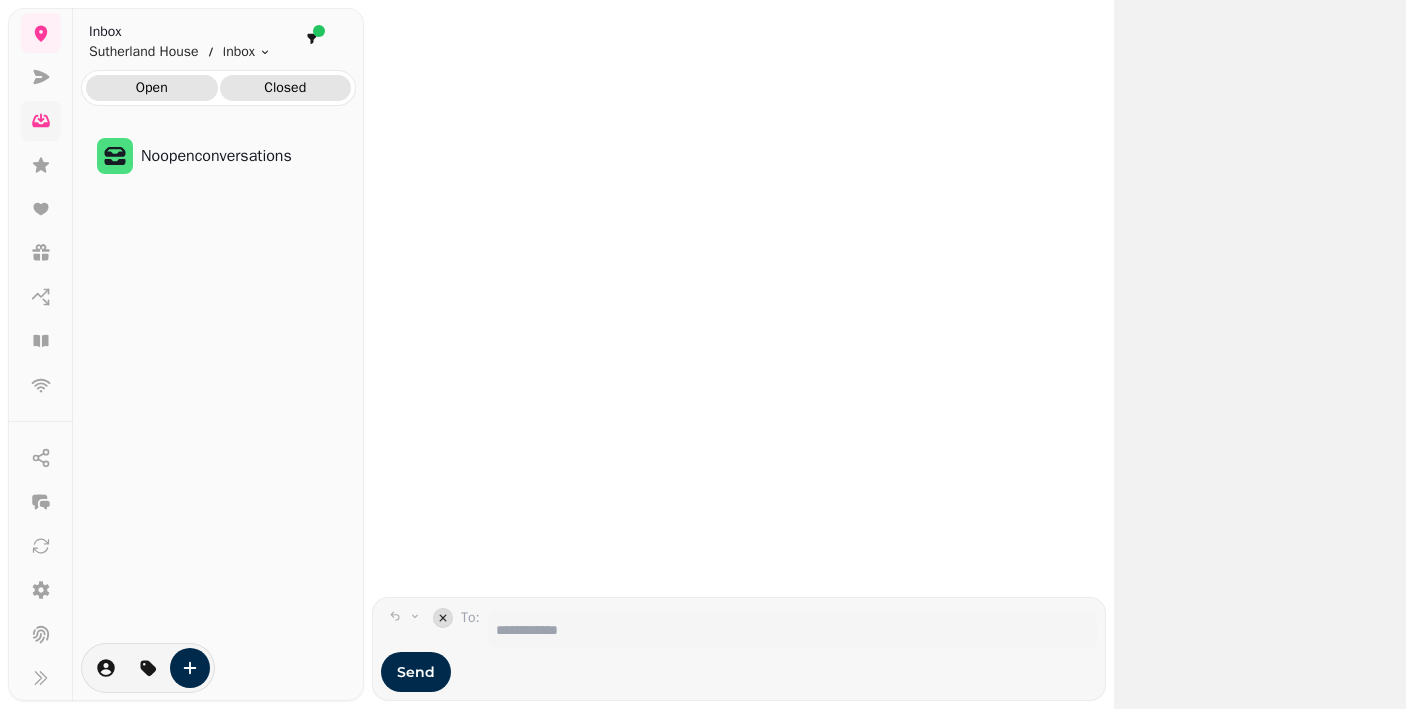 click on "Closed" at bounding box center [286, 88] 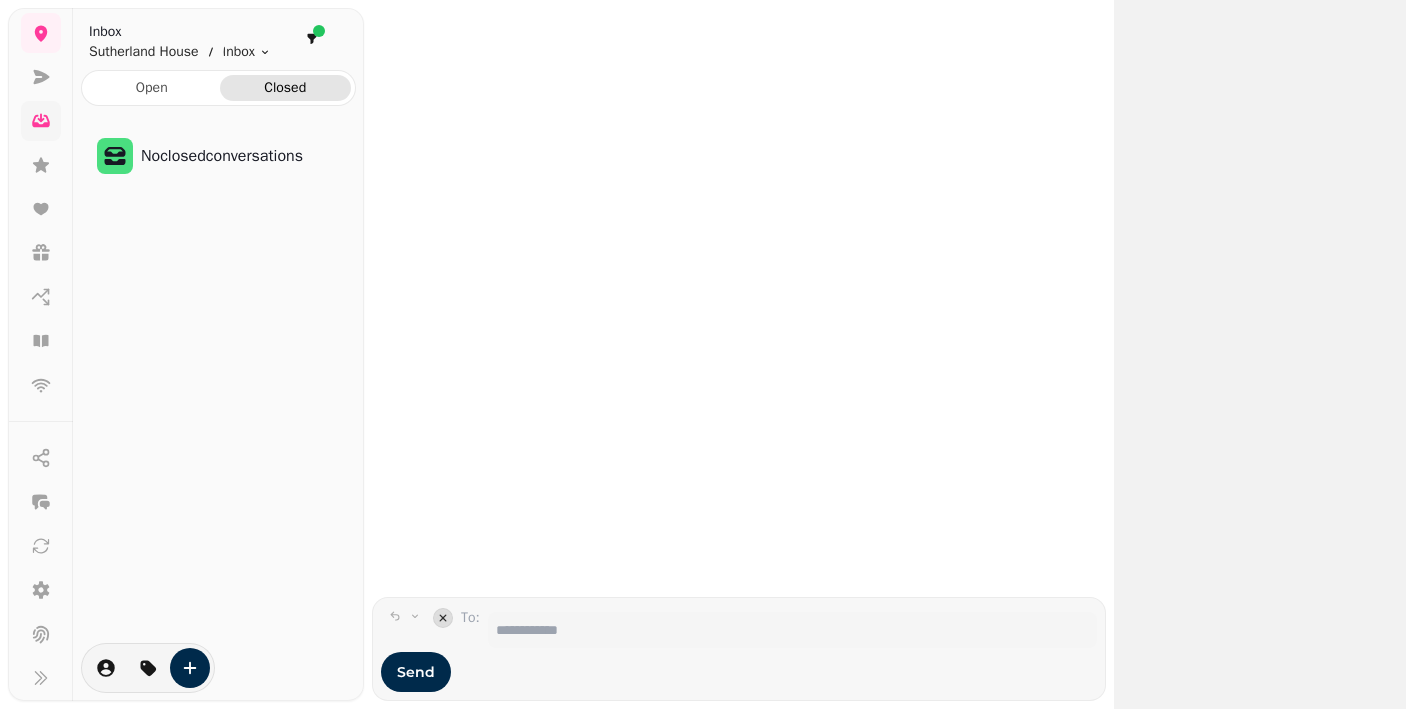 click at bounding box center (319, 31) 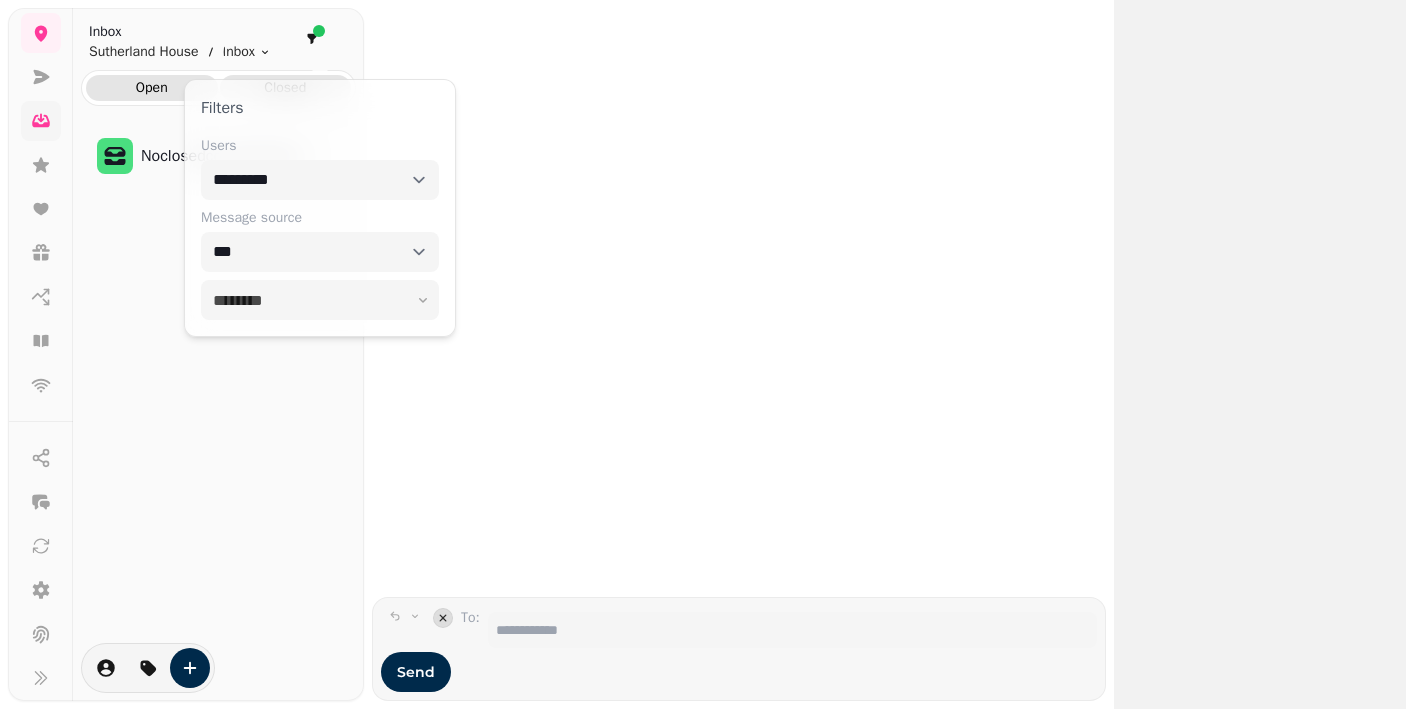 click on "Open" at bounding box center (152, 88) 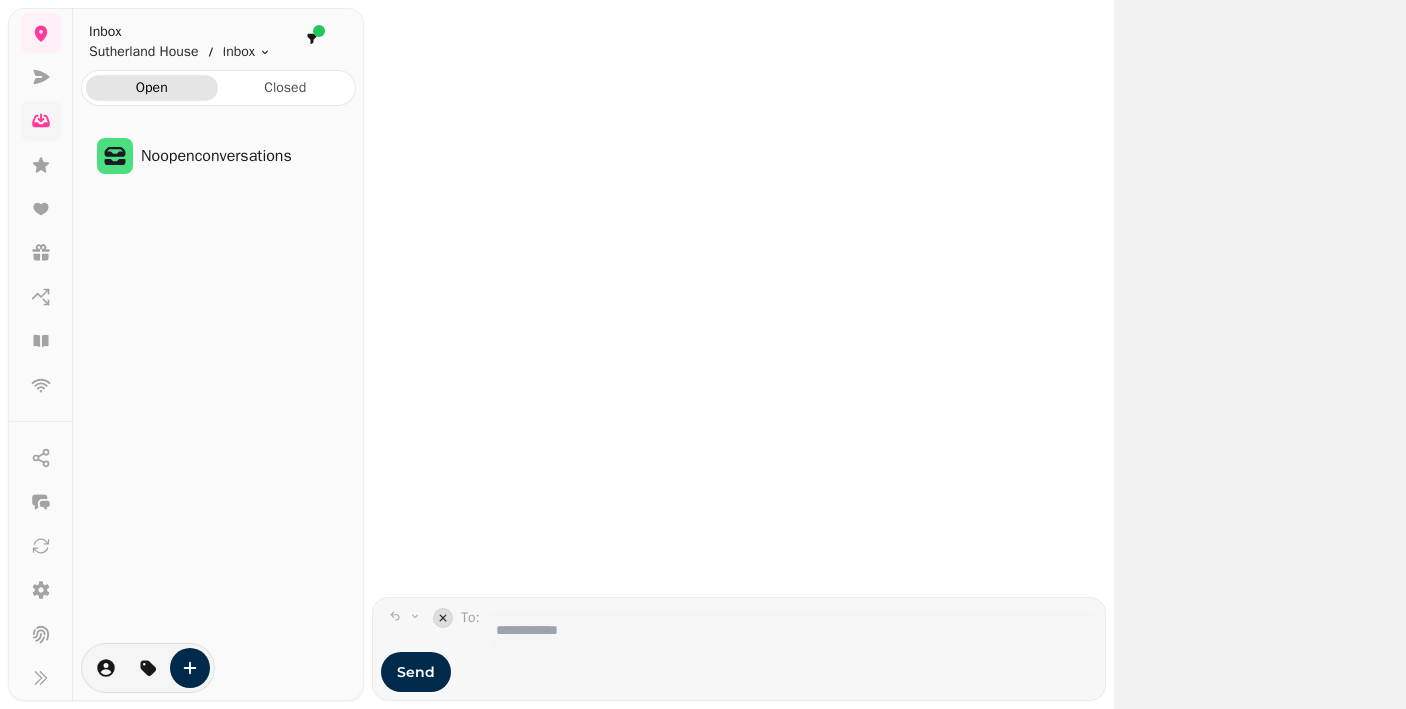 click on "Open" at bounding box center (152, 88) 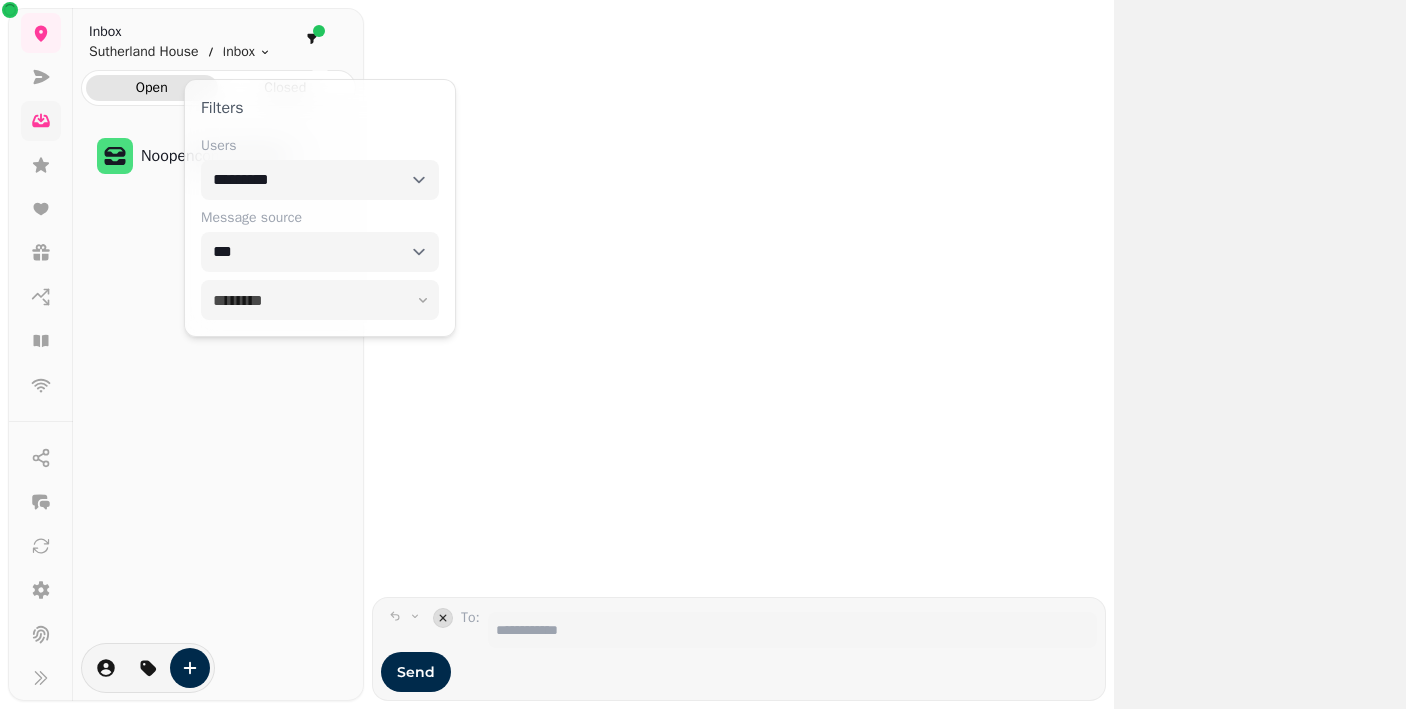 click at bounding box center [739, 298] 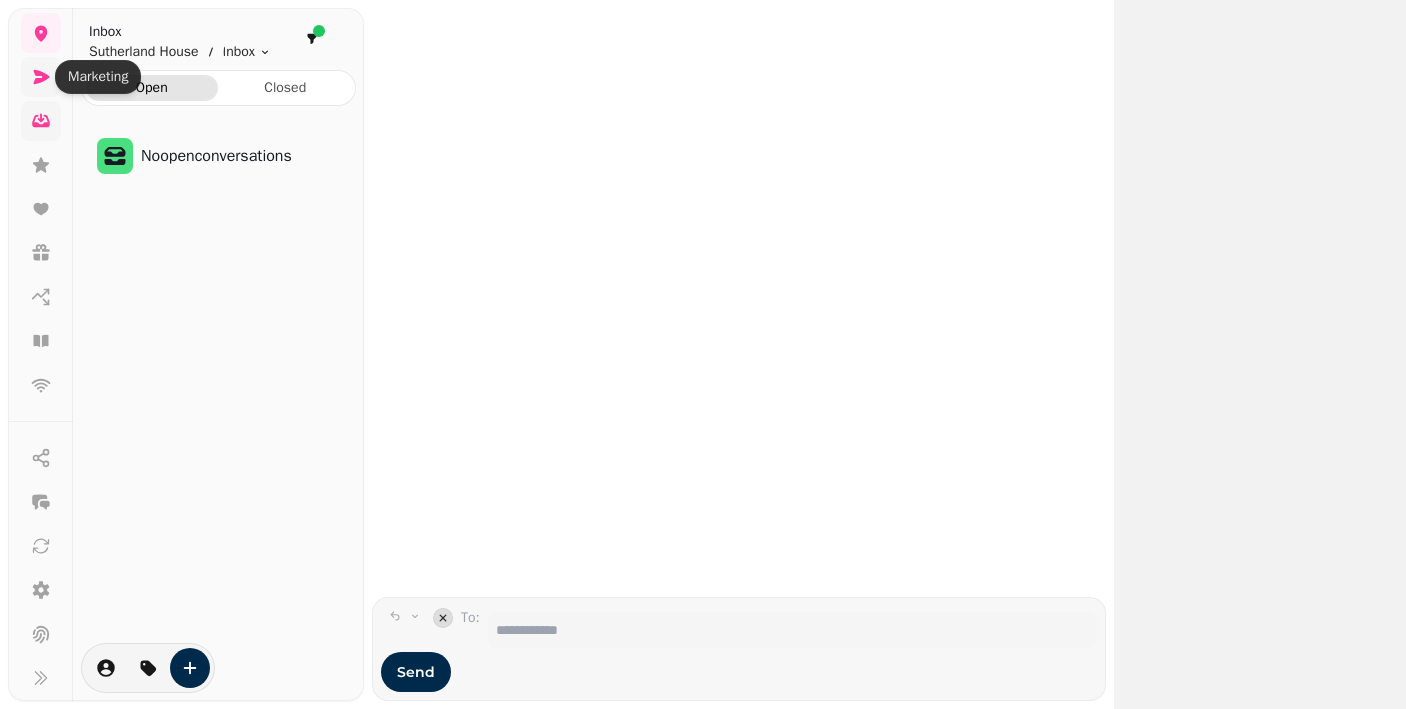 click 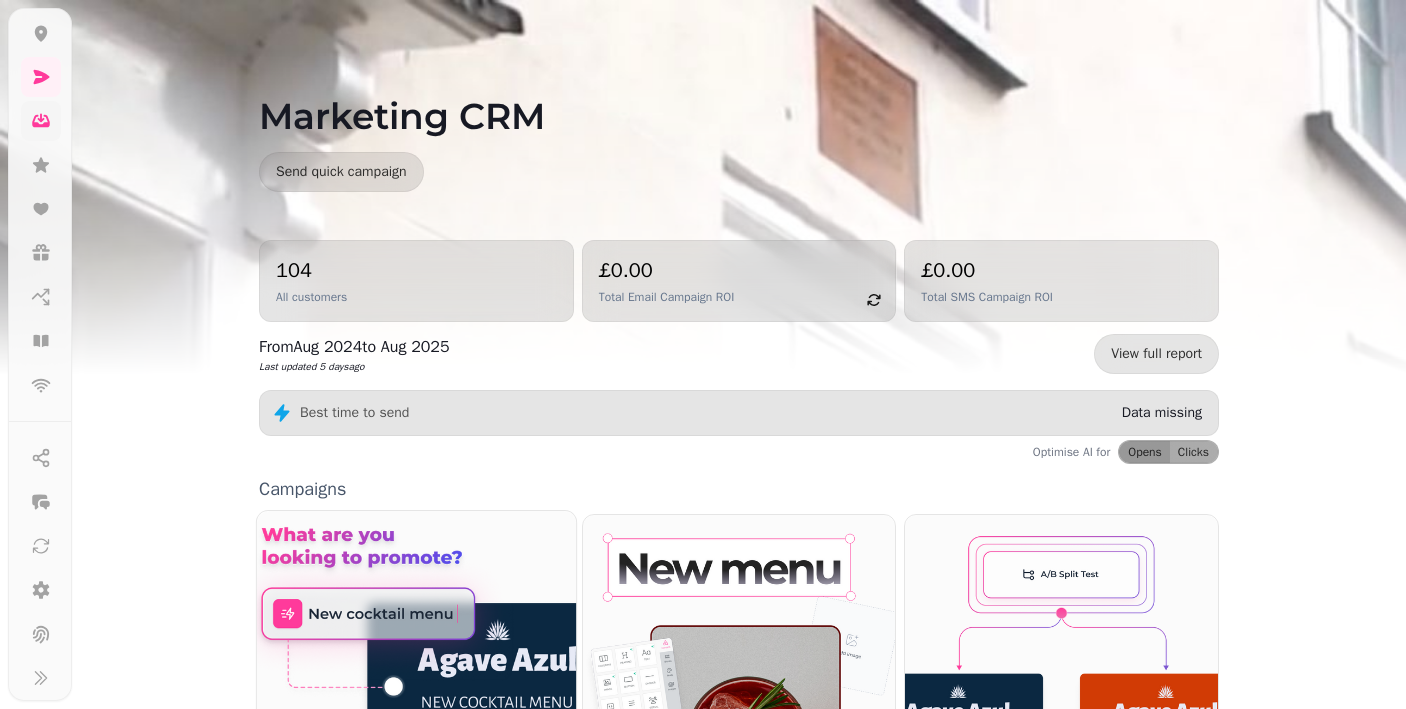 scroll, scrollTop: 0, scrollLeft: 0, axis: both 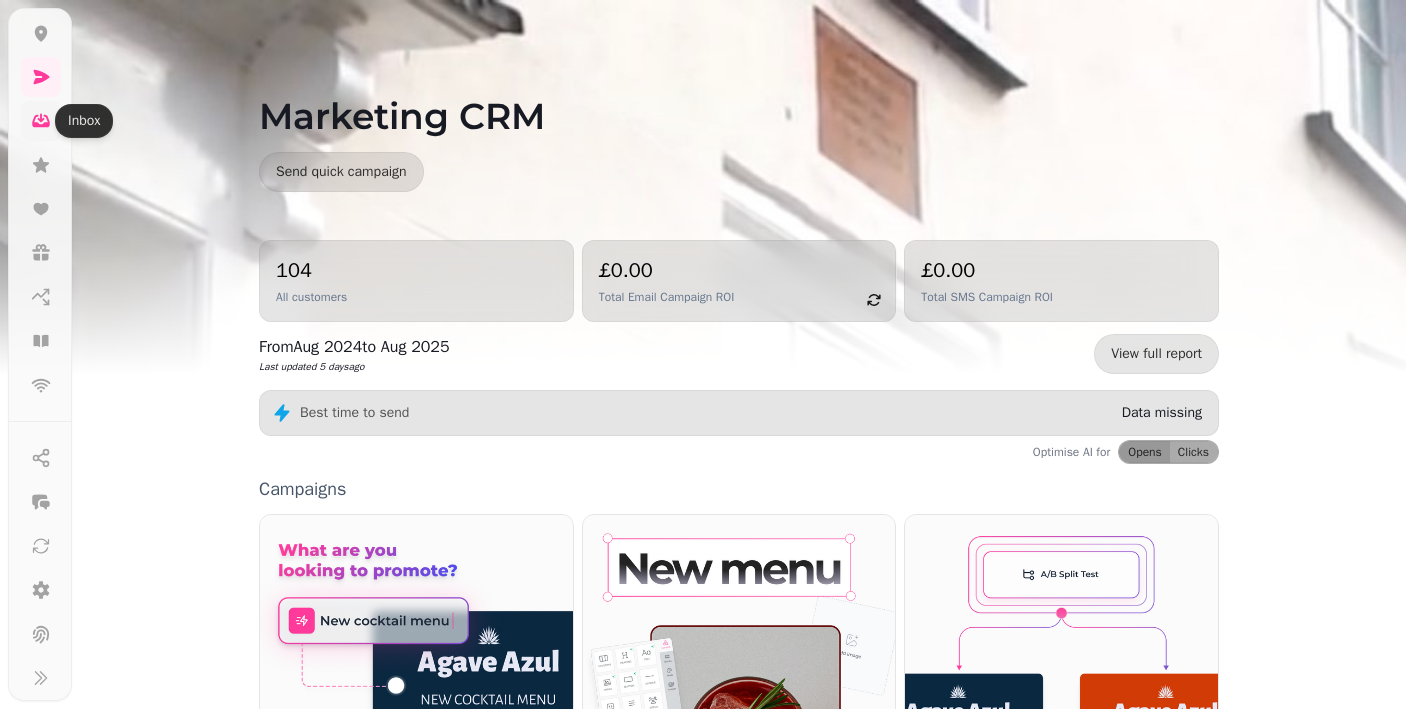click 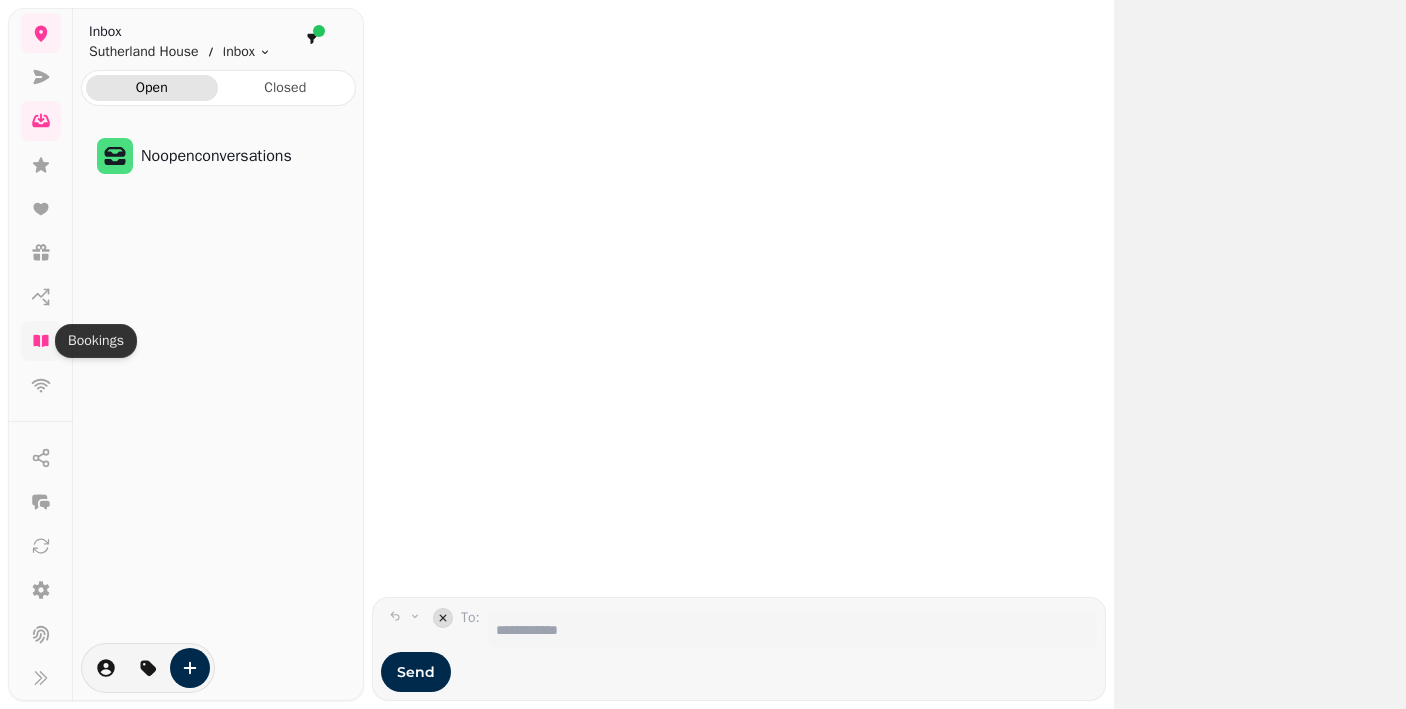 click 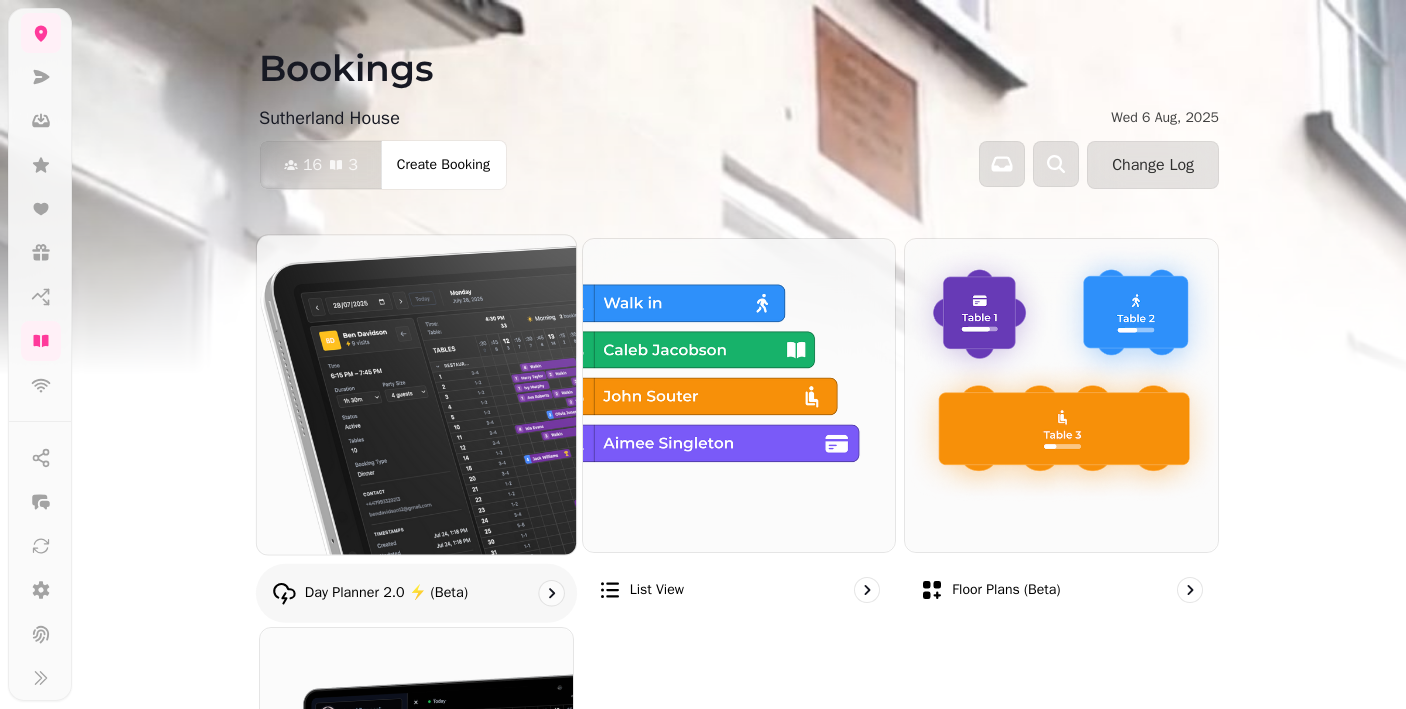scroll, scrollTop: 181, scrollLeft: 0, axis: vertical 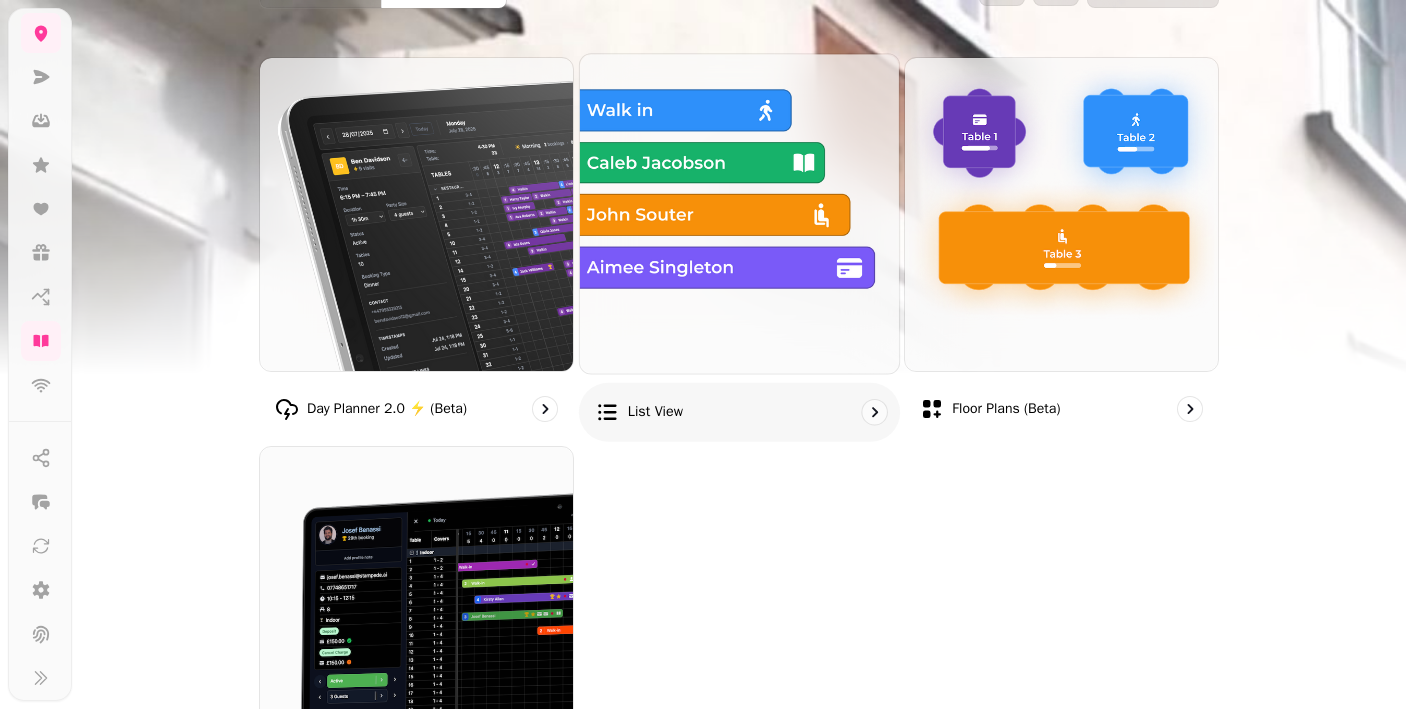 click at bounding box center (739, 213) 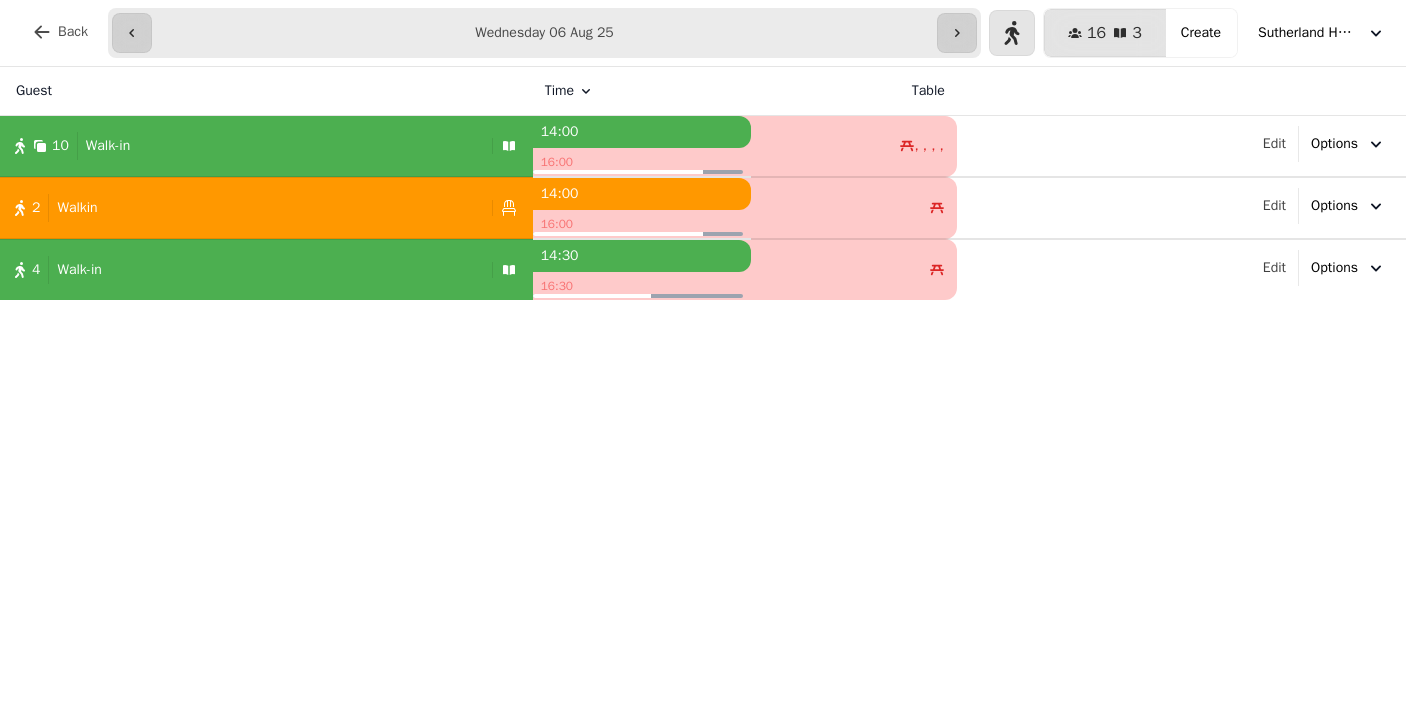 scroll, scrollTop: 0, scrollLeft: 0, axis: both 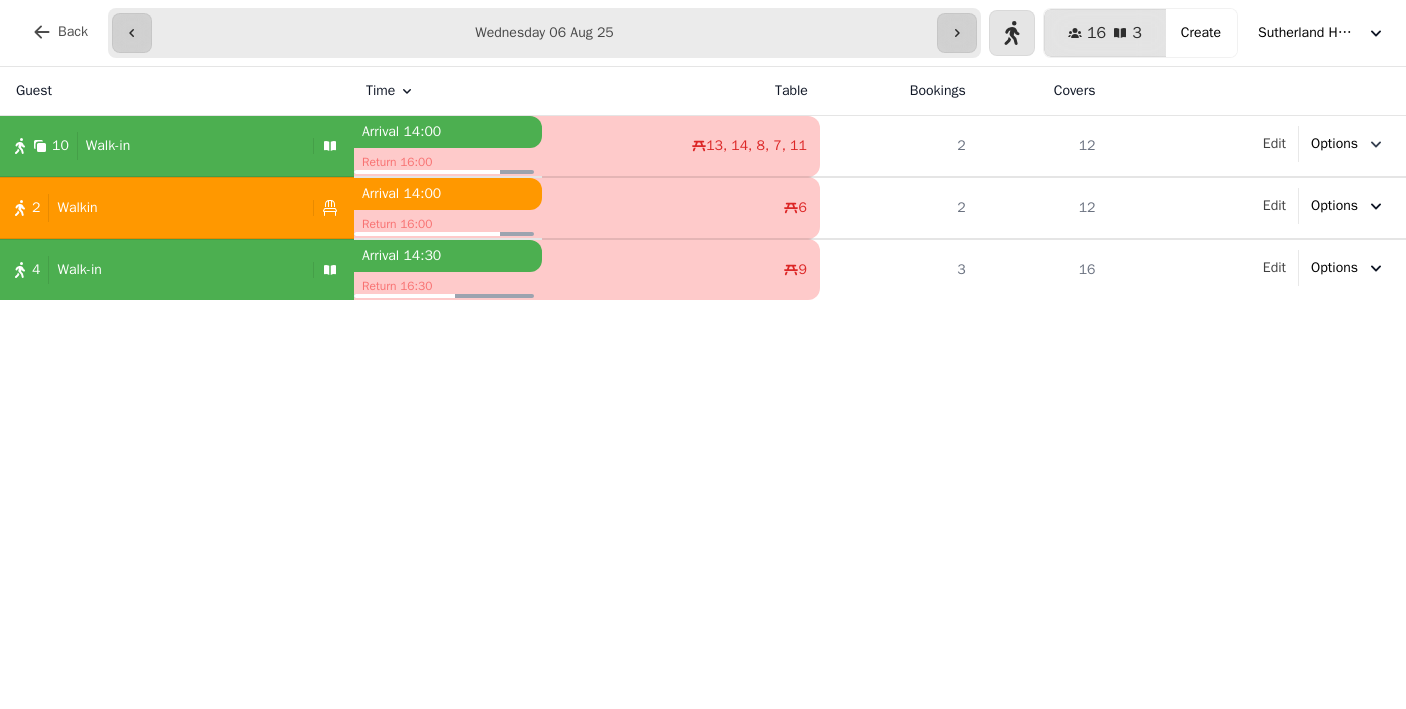 click on "Options" at bounding box center (1348, 144) 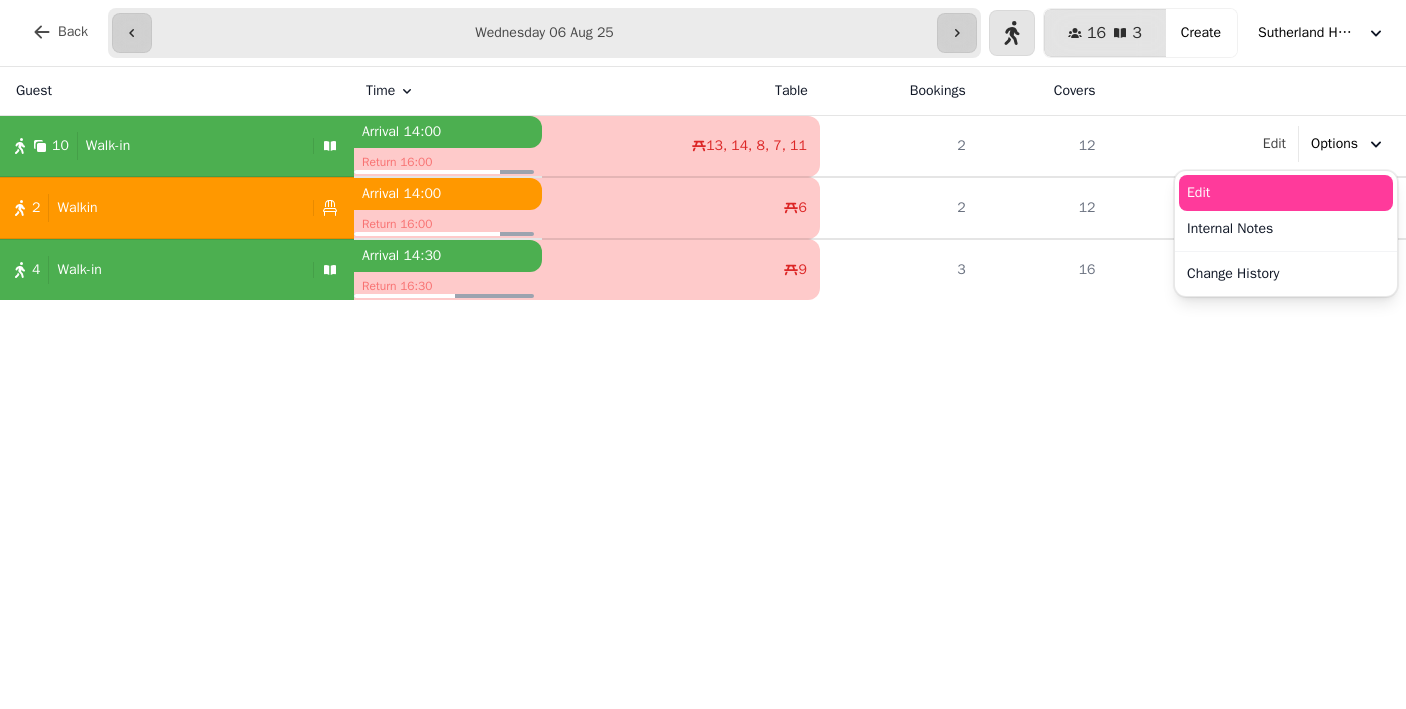click on "Edit" at bounding box center [1286, 193] 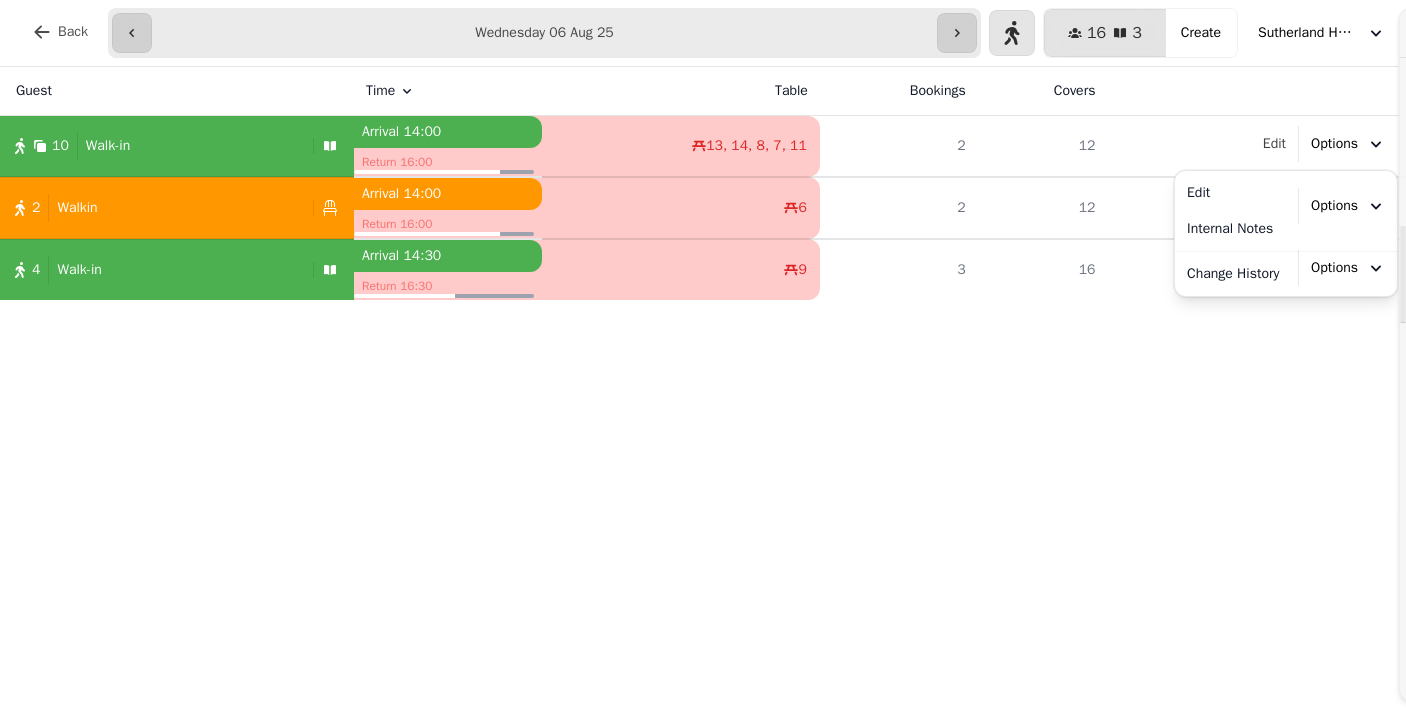 select on "**********" 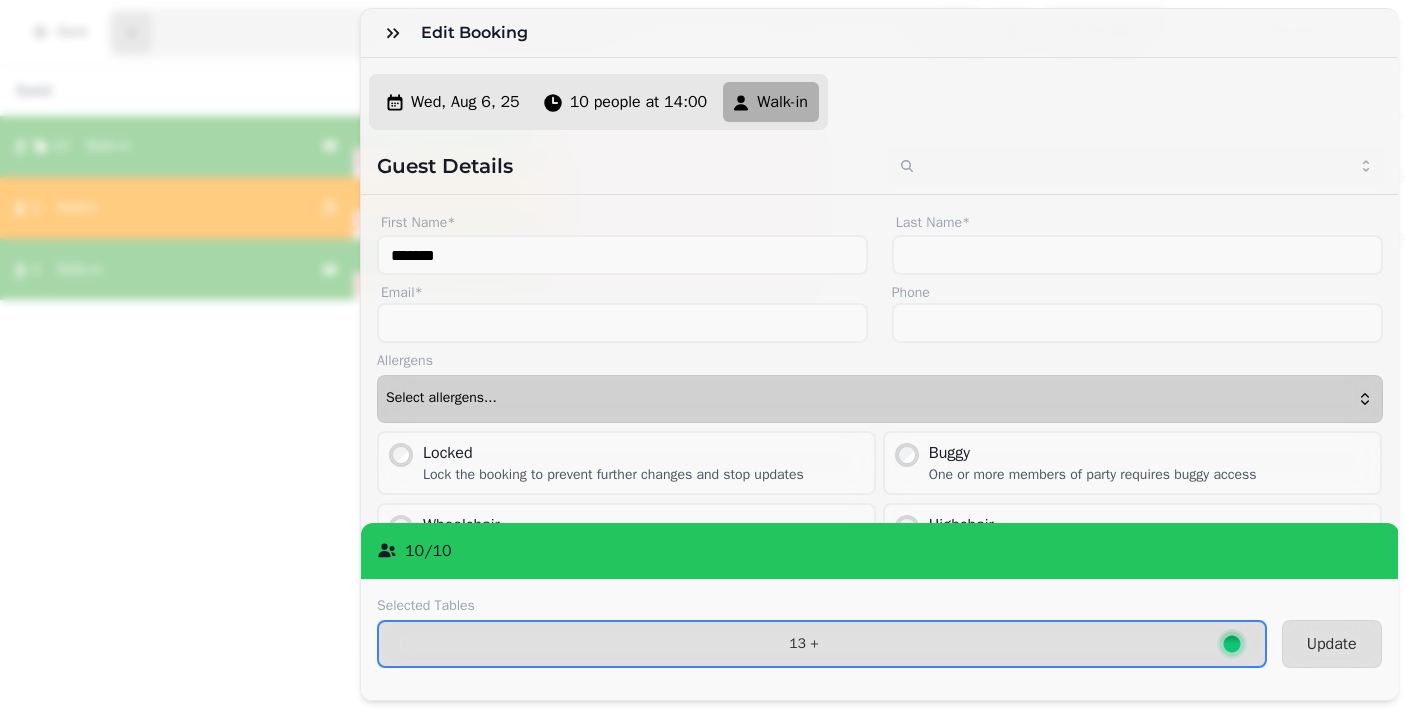 scroll, scrollTop: 0, scrollLeft: 0, axis: both 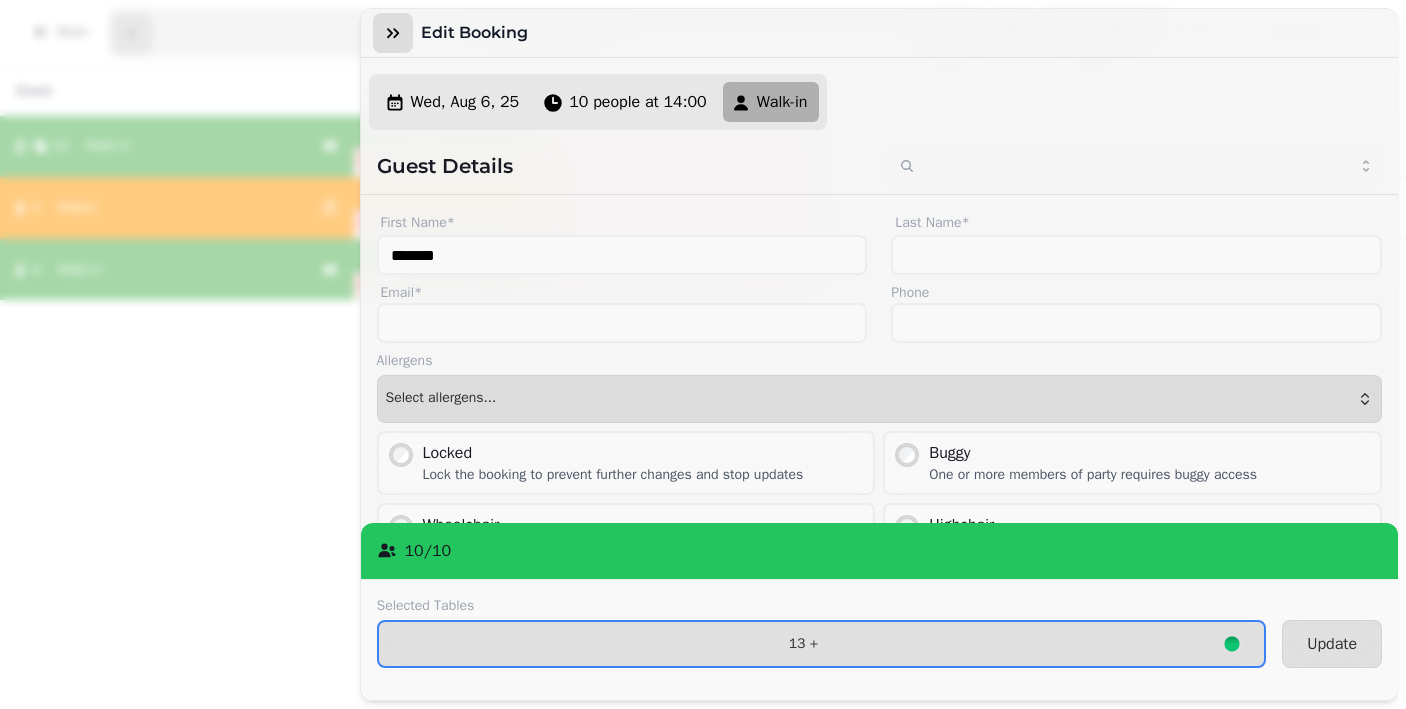 click 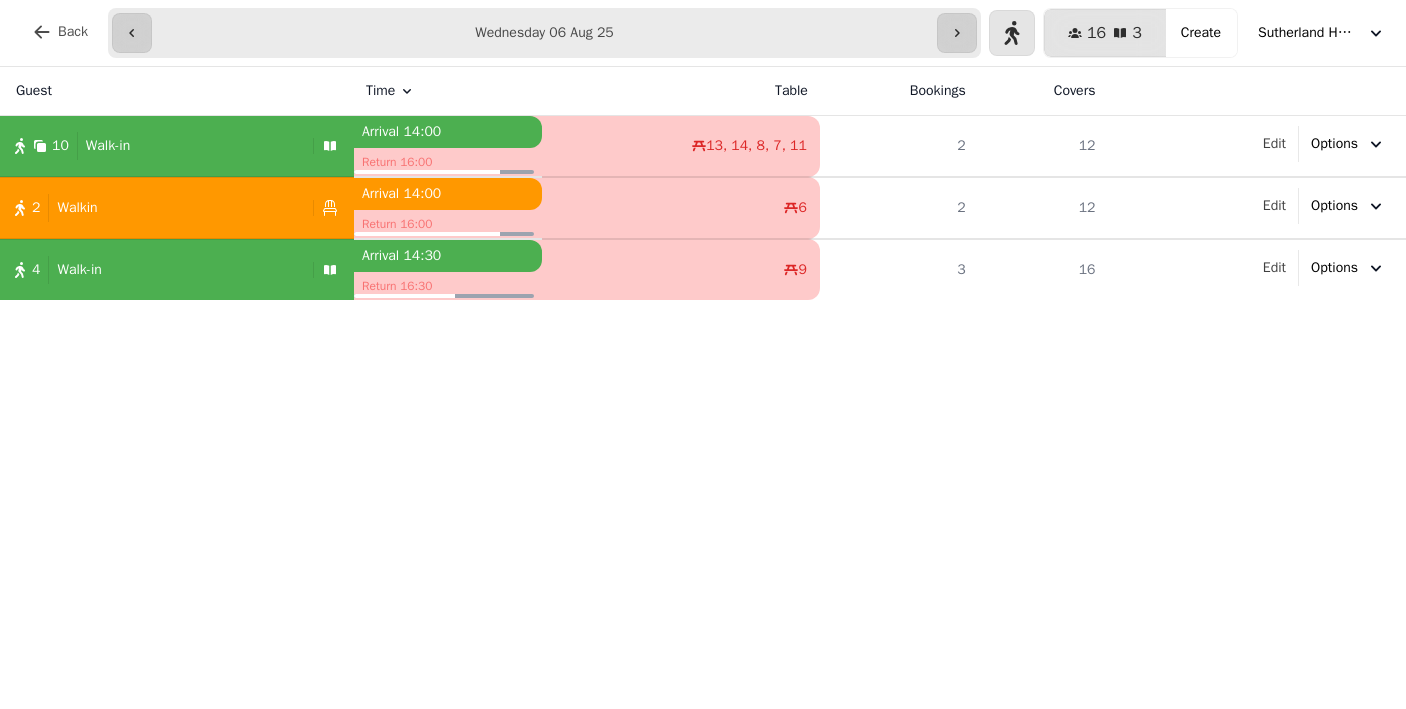 click on "Options" at bounding box center [1334, 144] 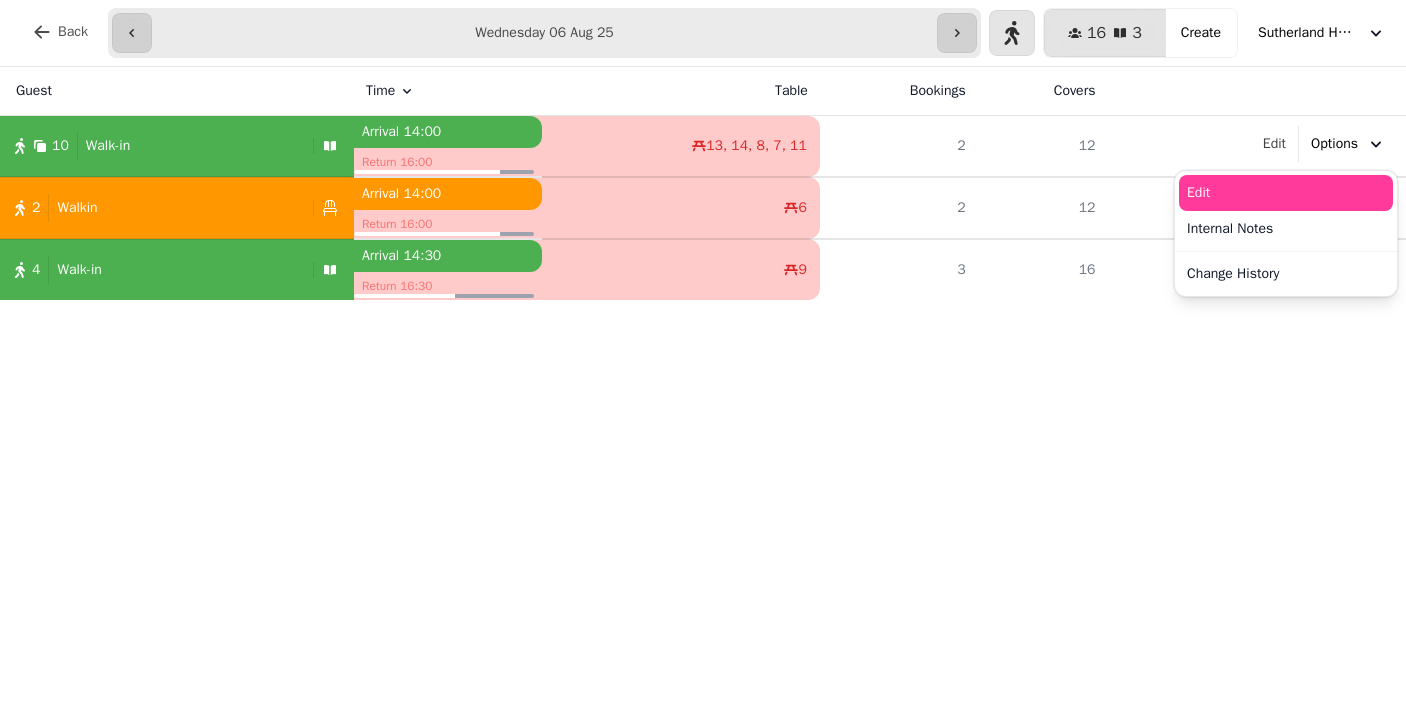 click on "Edit" at bounding box center (1286, 193) 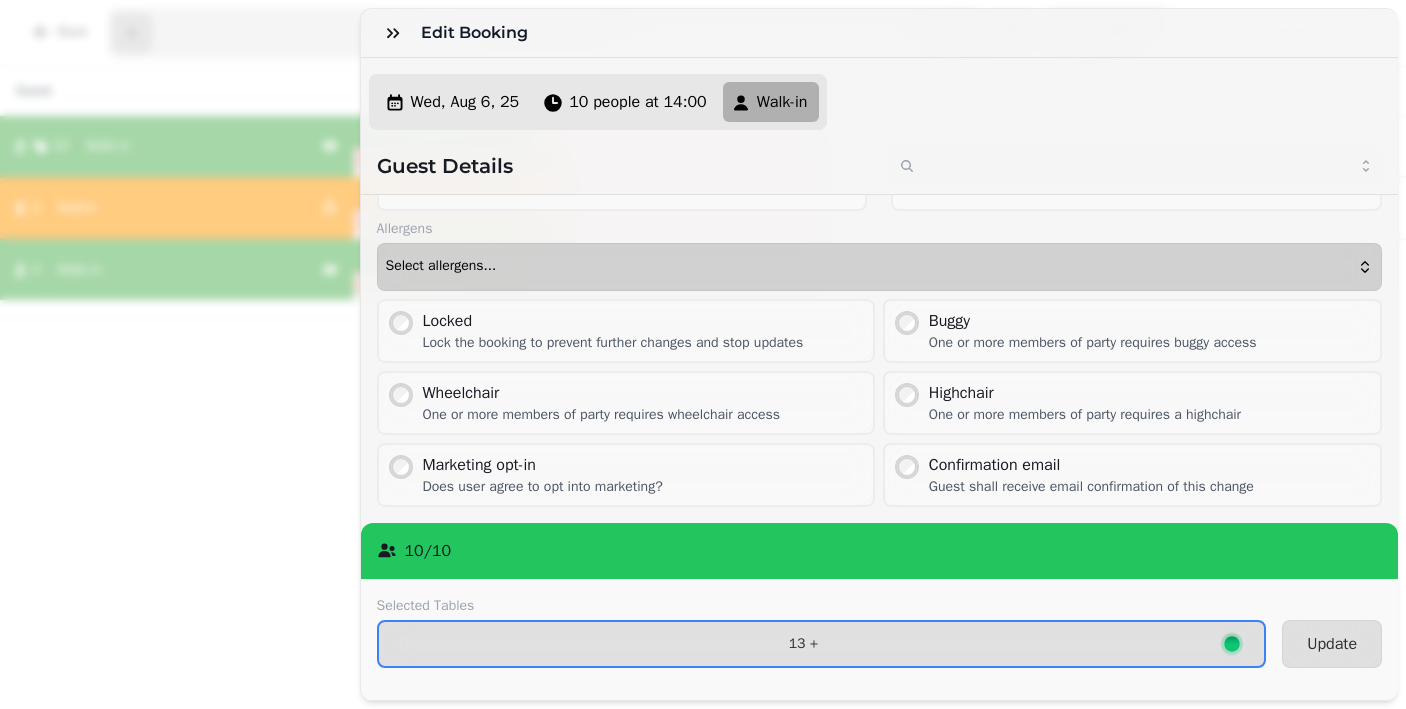 scroll, scrollTop: 132, scrollLeft: 0, axis: vertical 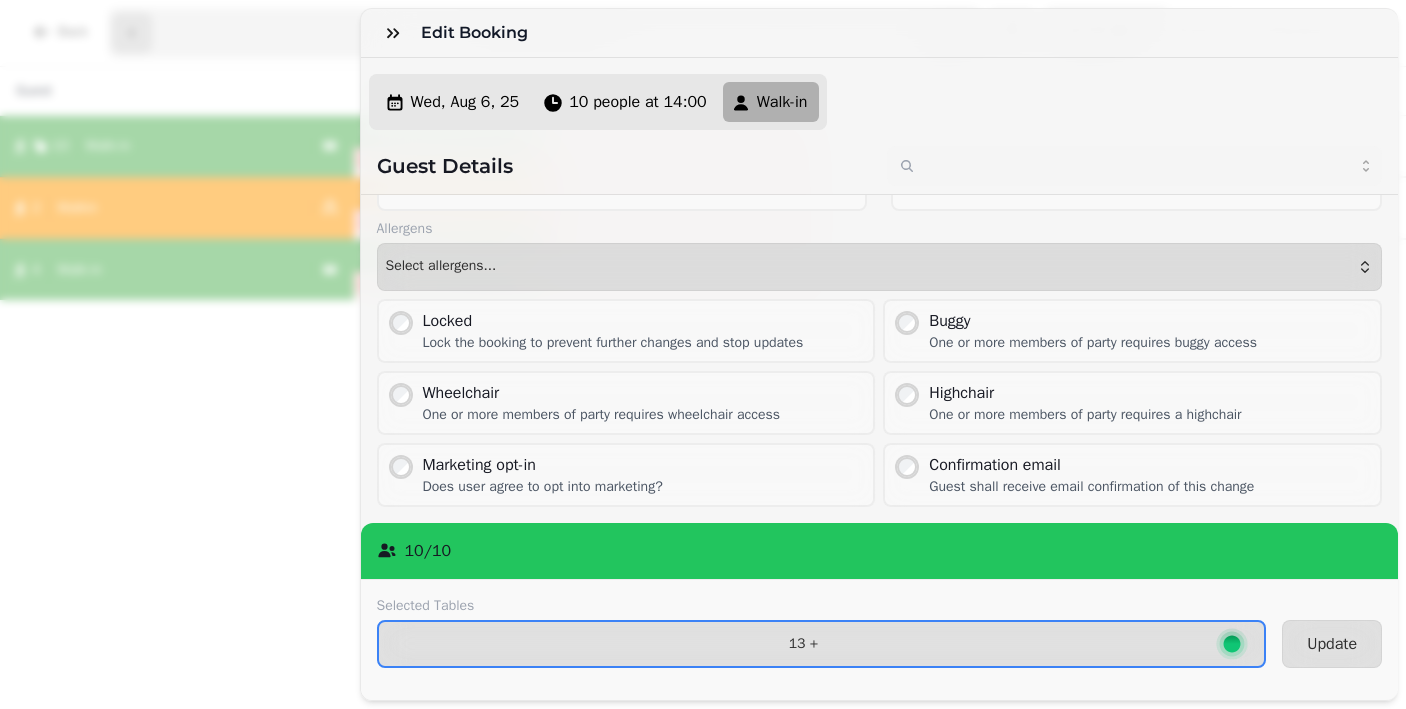 click on "10 / 10" at bounding box center (880, 551) 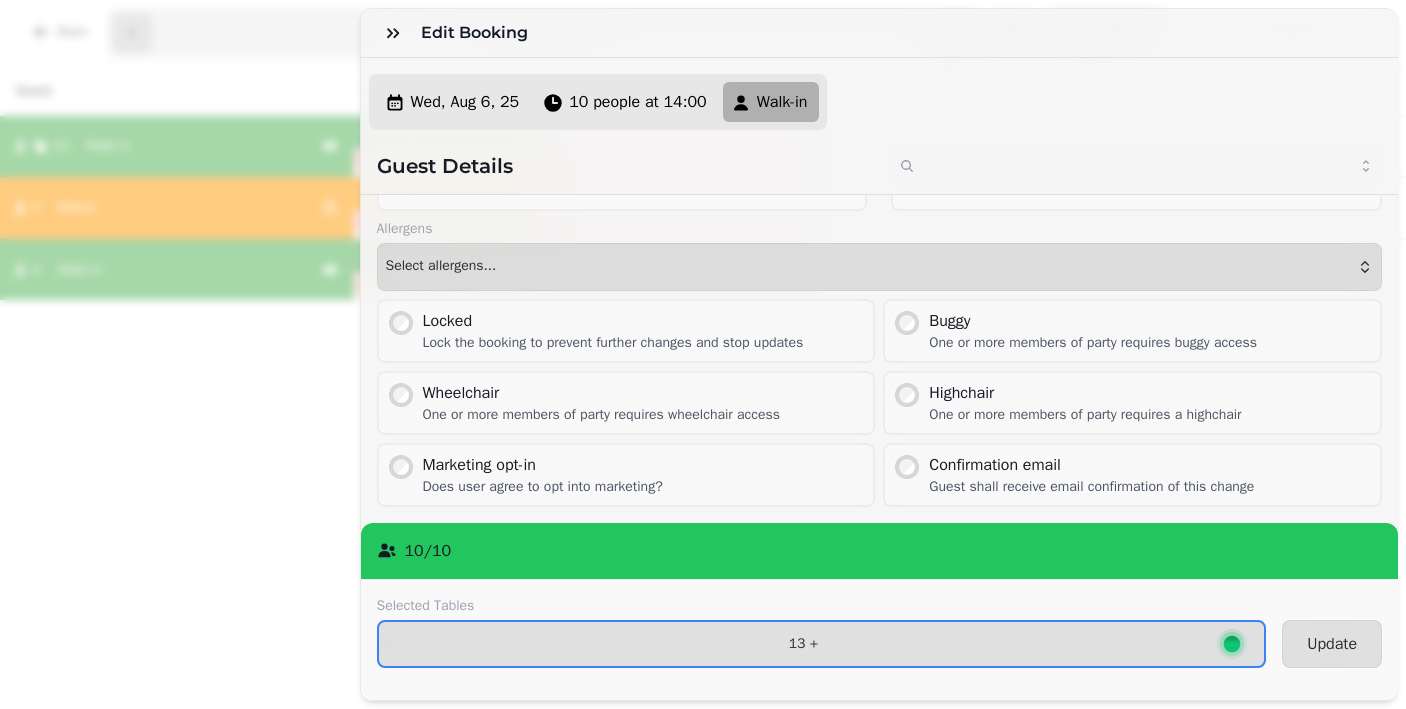 click on "Walk-in" at bounding box center [782, 102] 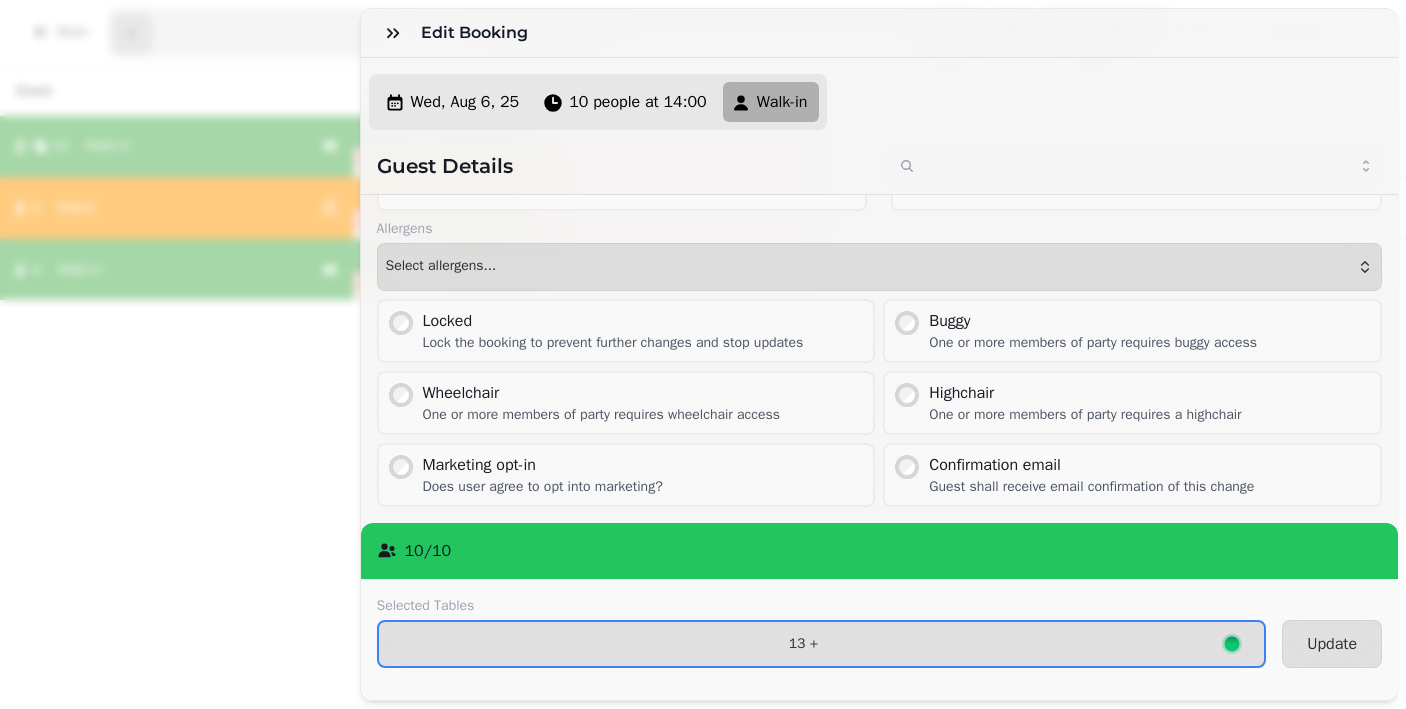 click on "Edit Booking" at bounding box center (478, 33) 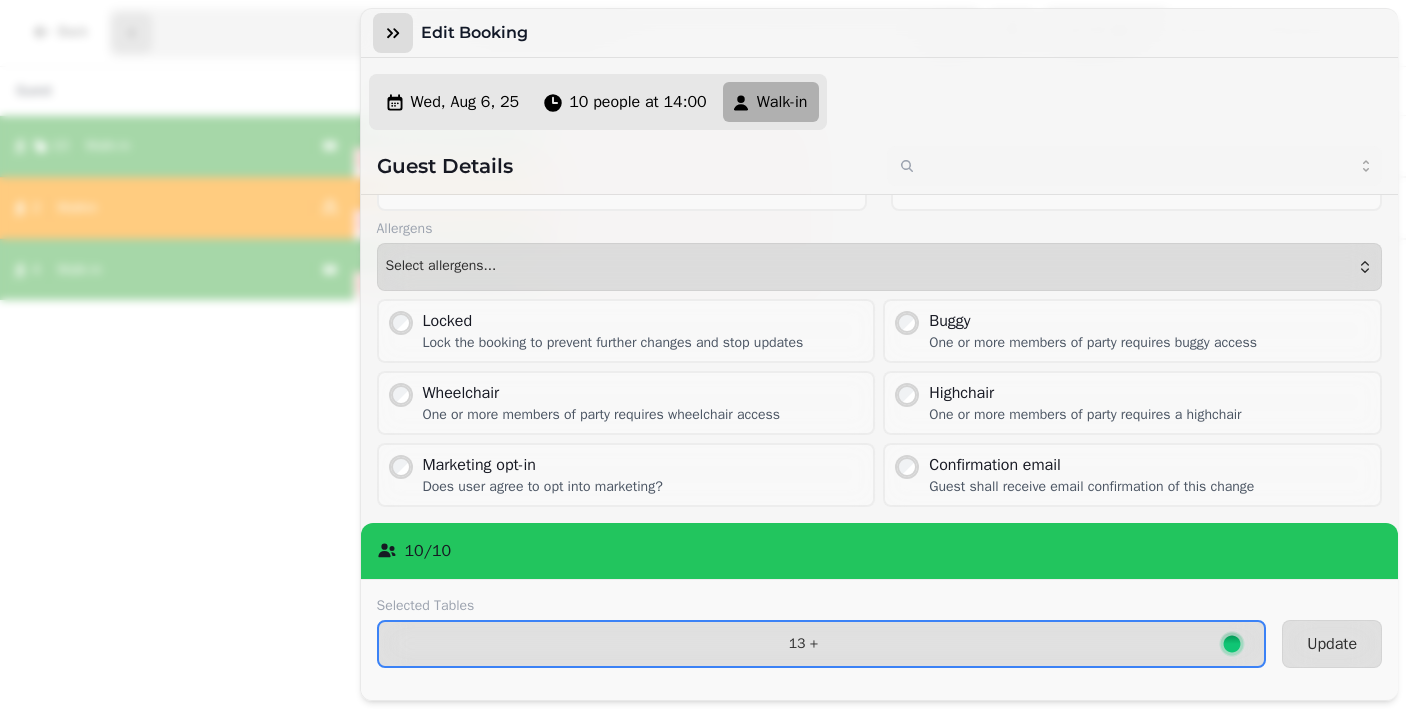 click 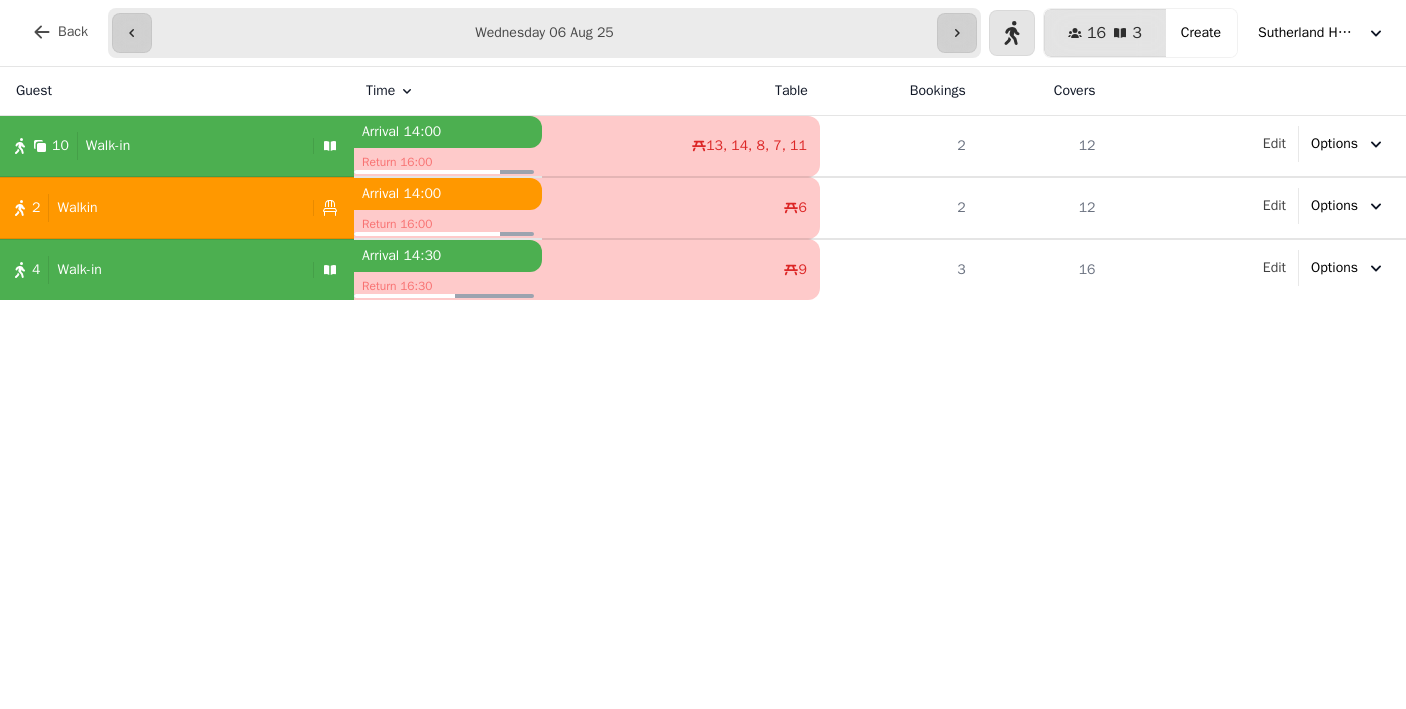 click on "Arrival   14:00" at bounding box center [448, 194] 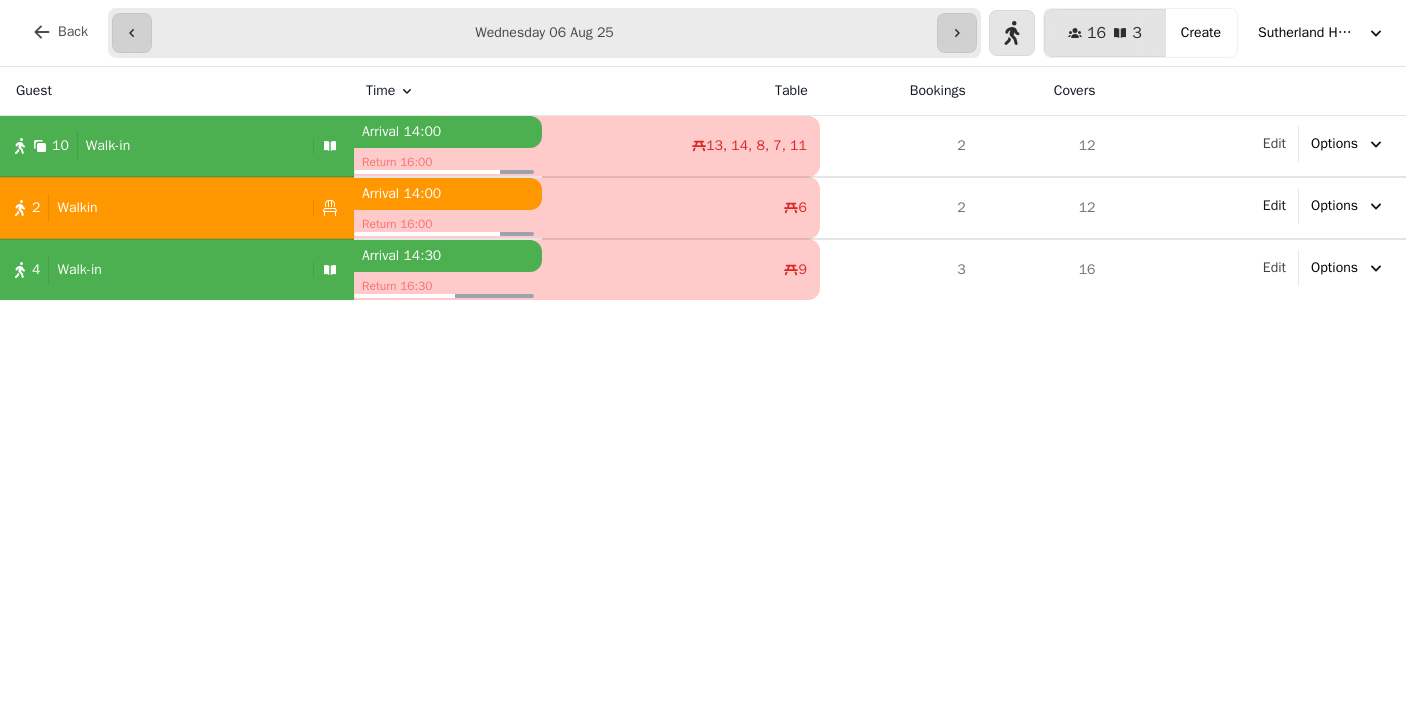 click on "Edit" at bounding box center [1274, 206] 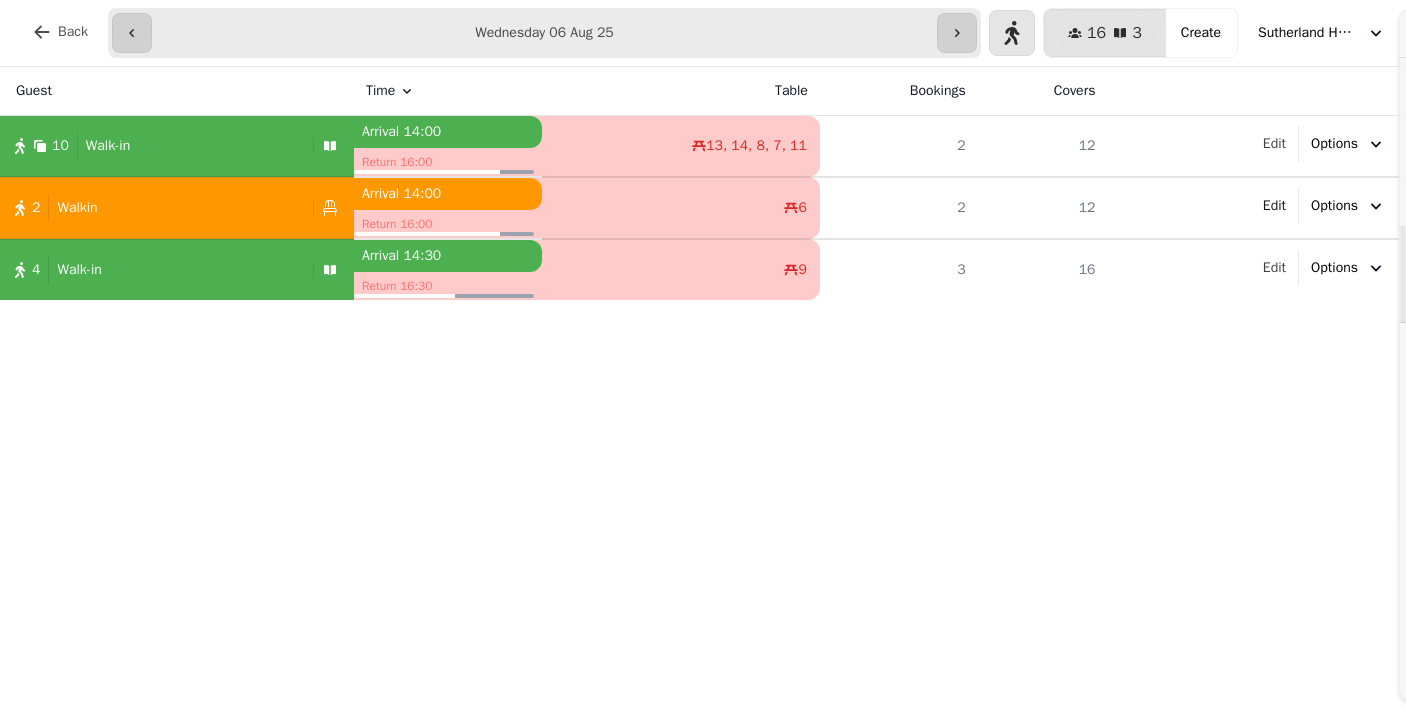select on "******" 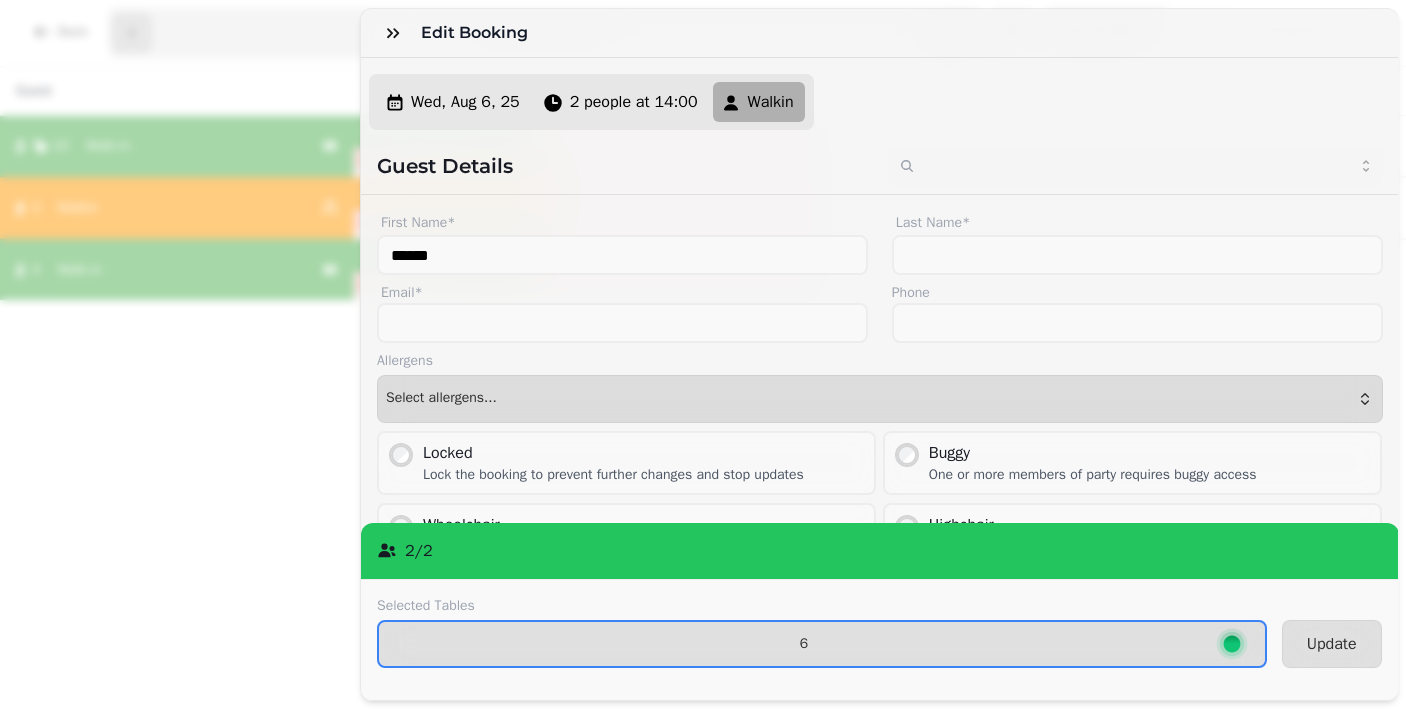 select on "*" 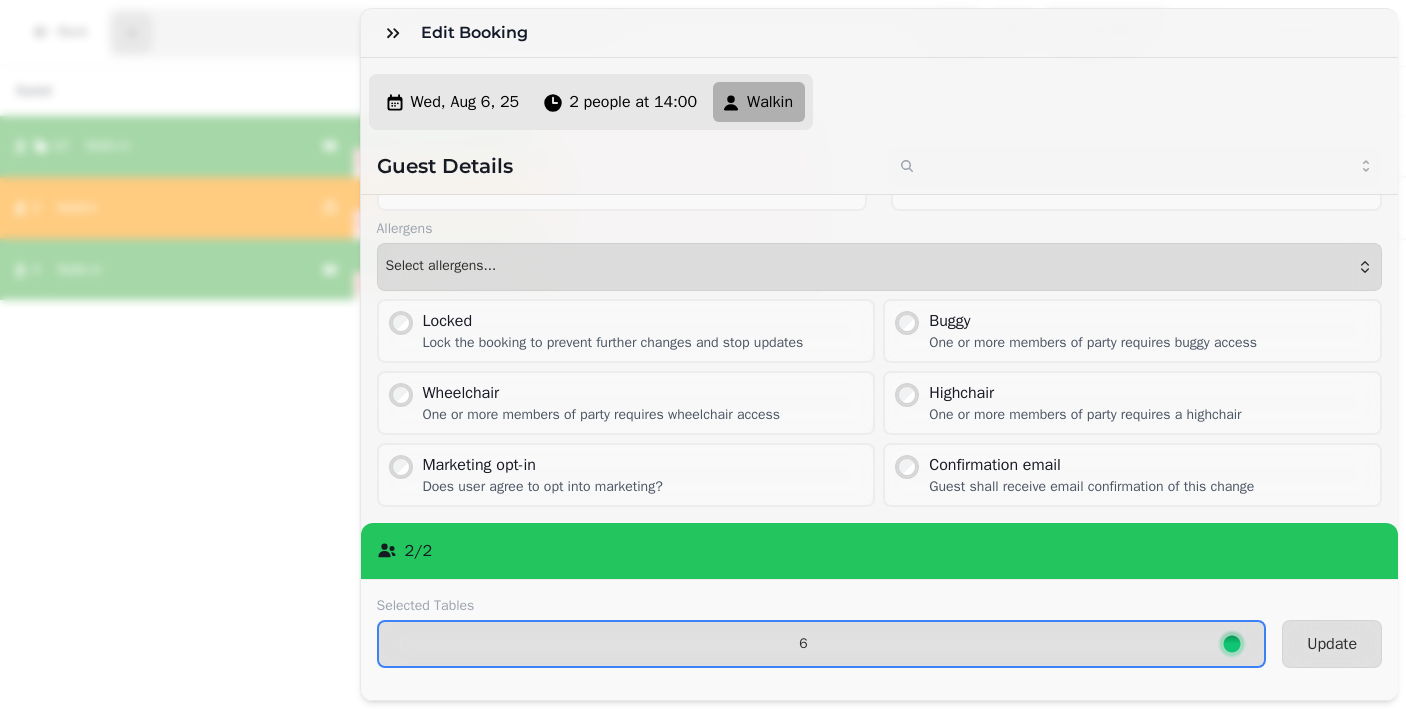 scroll, scrollTop: 132, scrollLeft: 0, axis: vertical 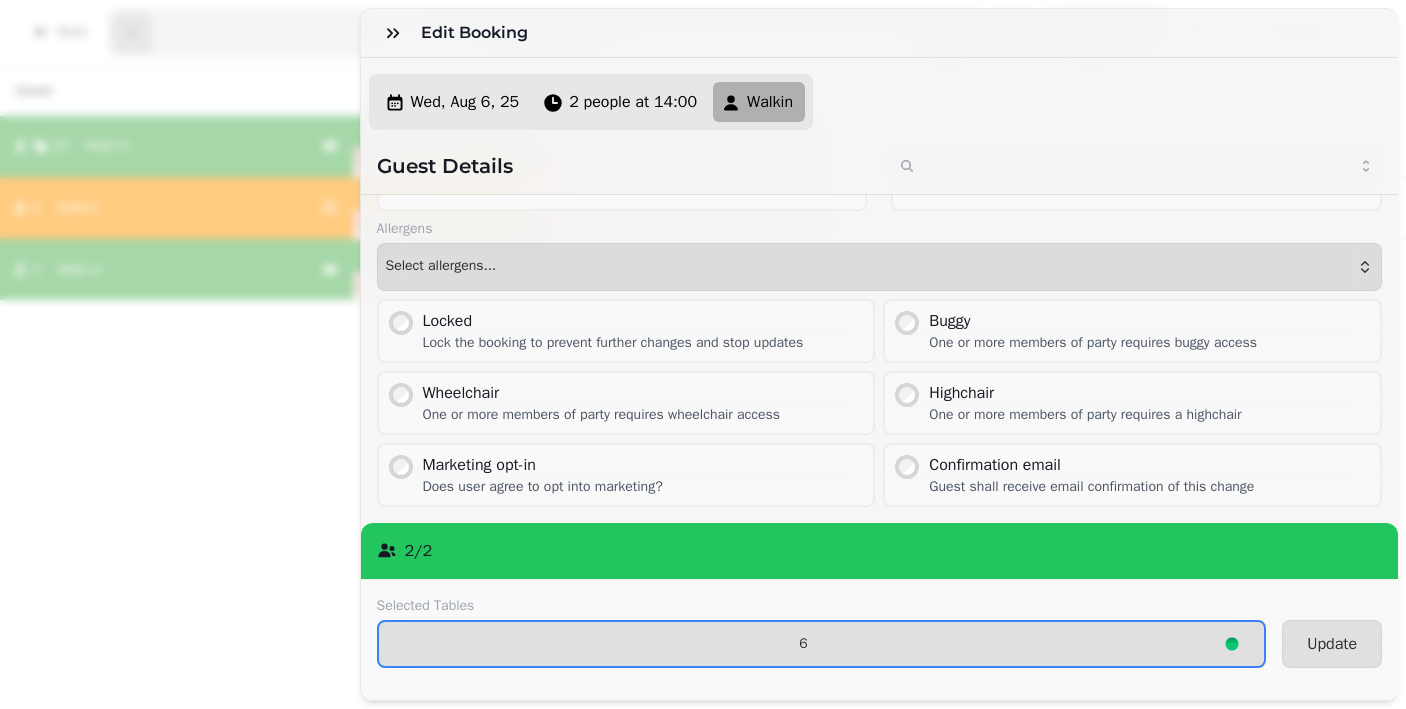 click 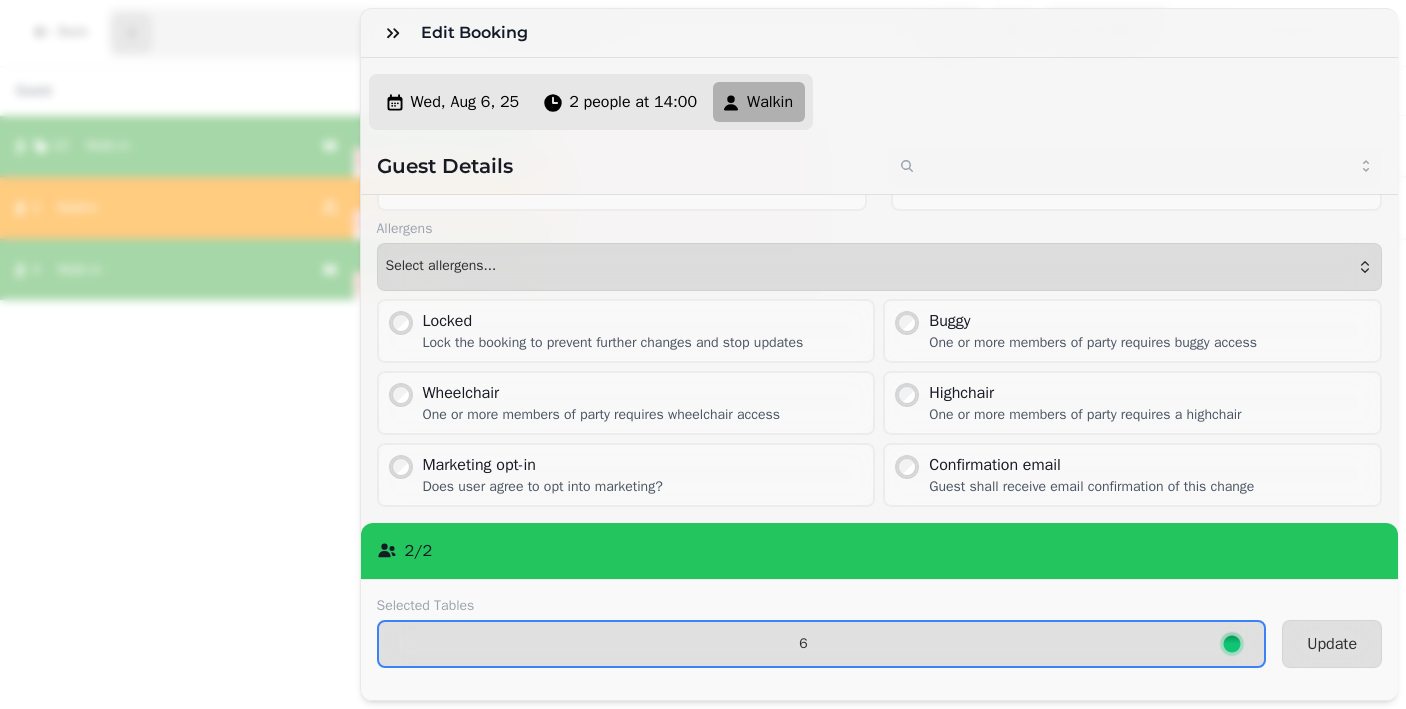 click on "2 / 2" at bounding box center (419, 551) 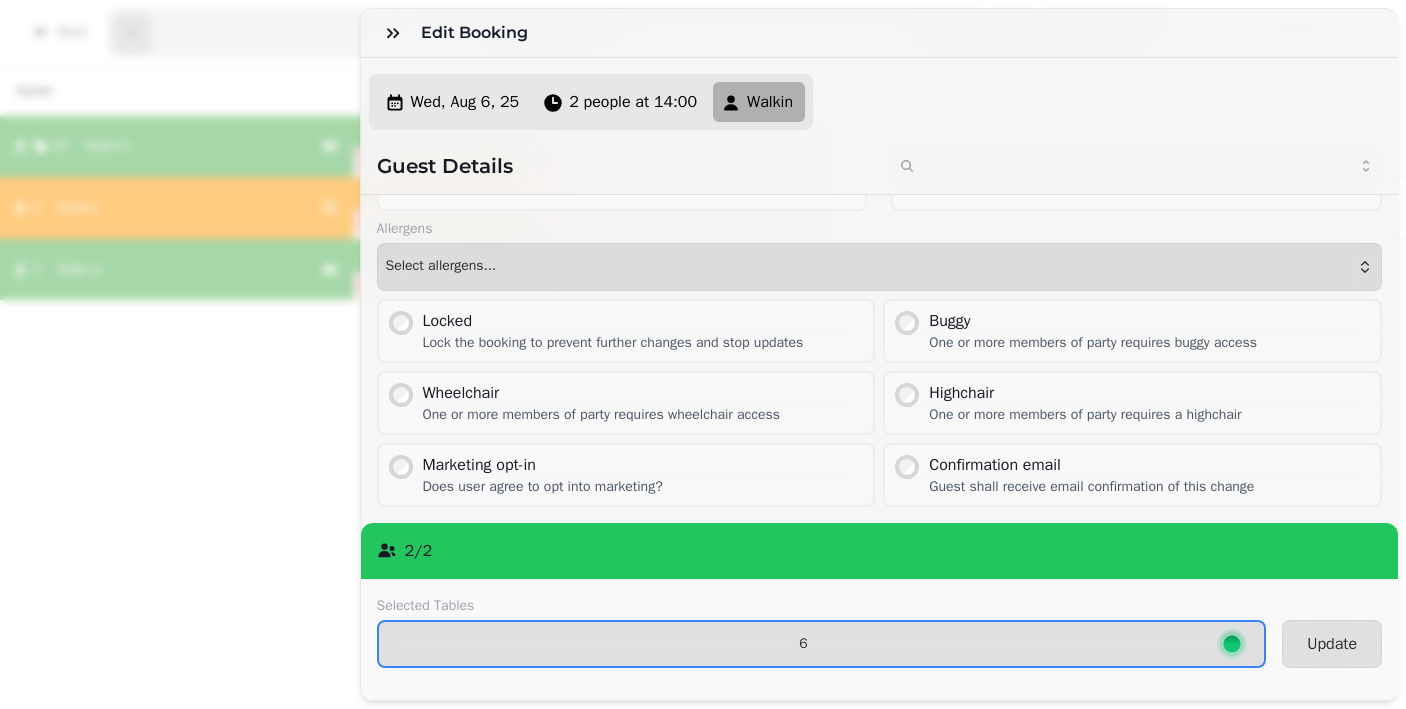 click on "2 / 2" at bounding box center [880, 551] 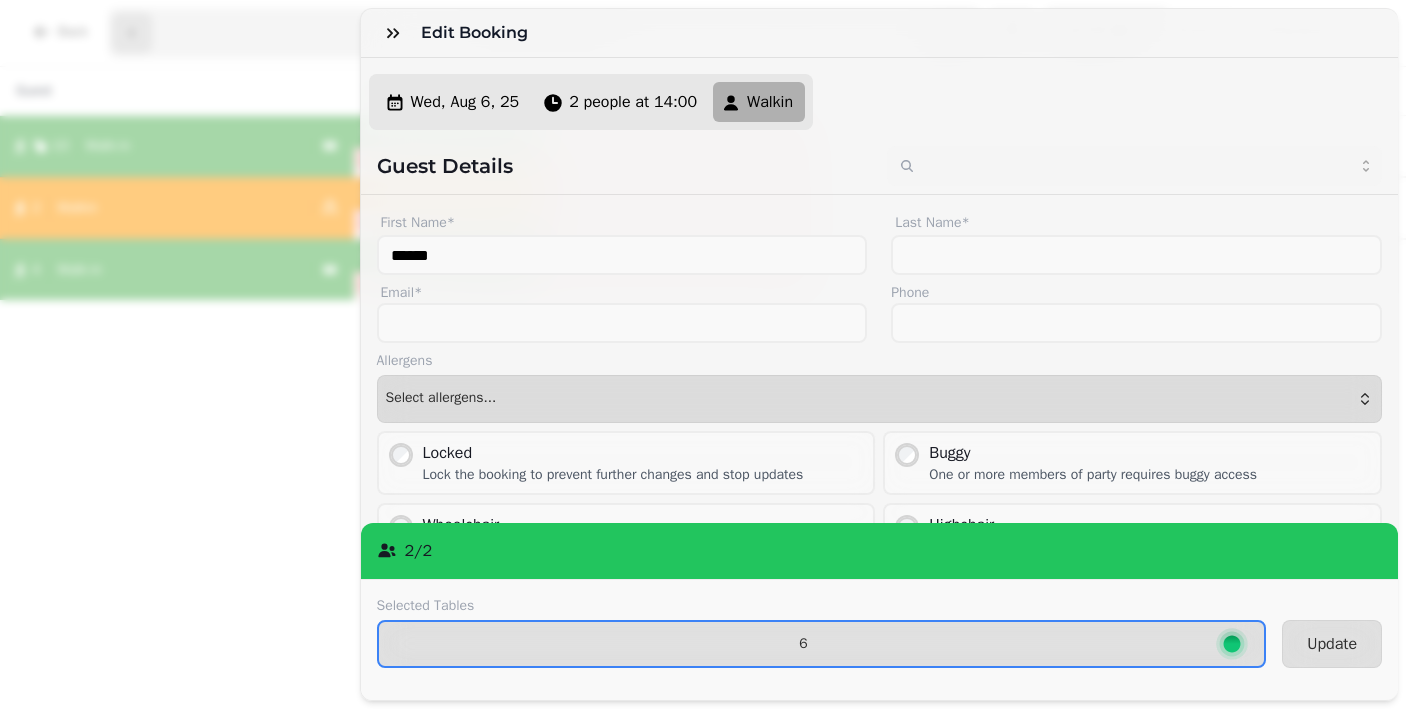 scroll, scrollTop: 0, scrollLeft: 0, axis: both 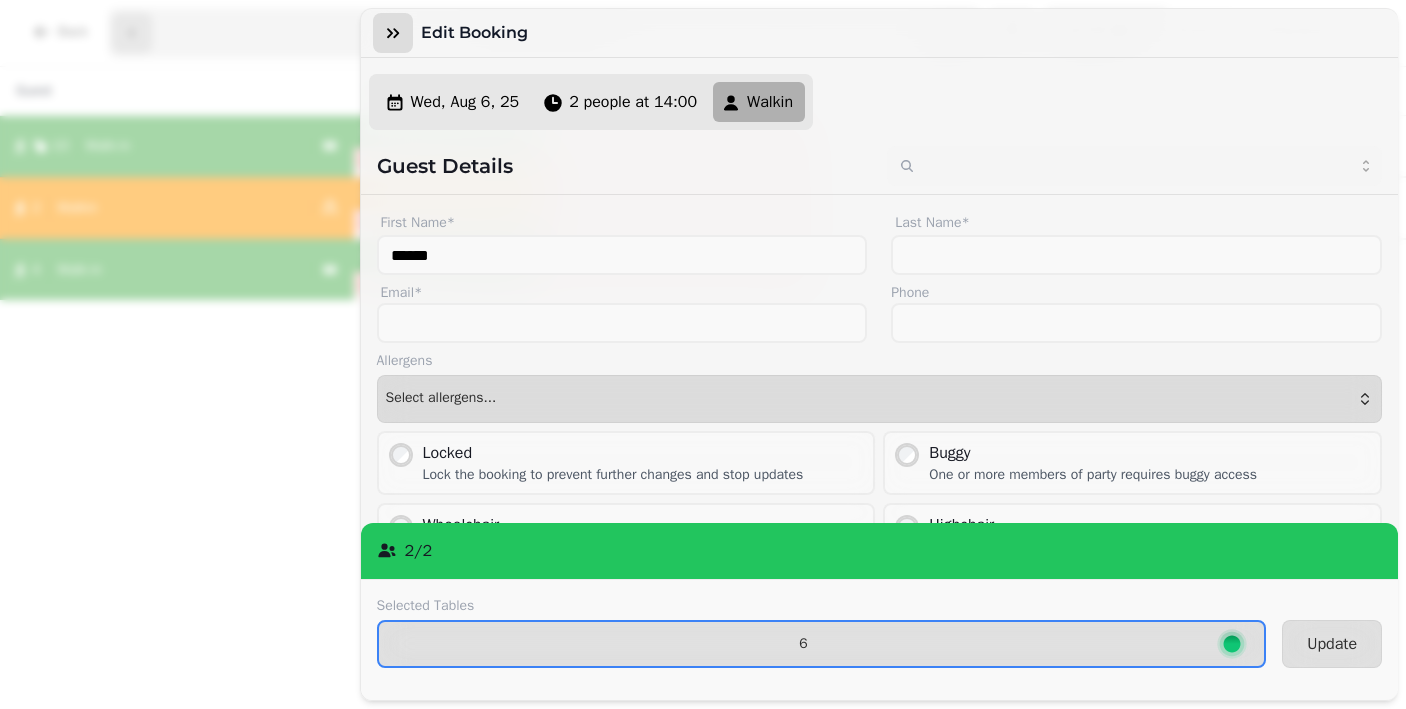 click 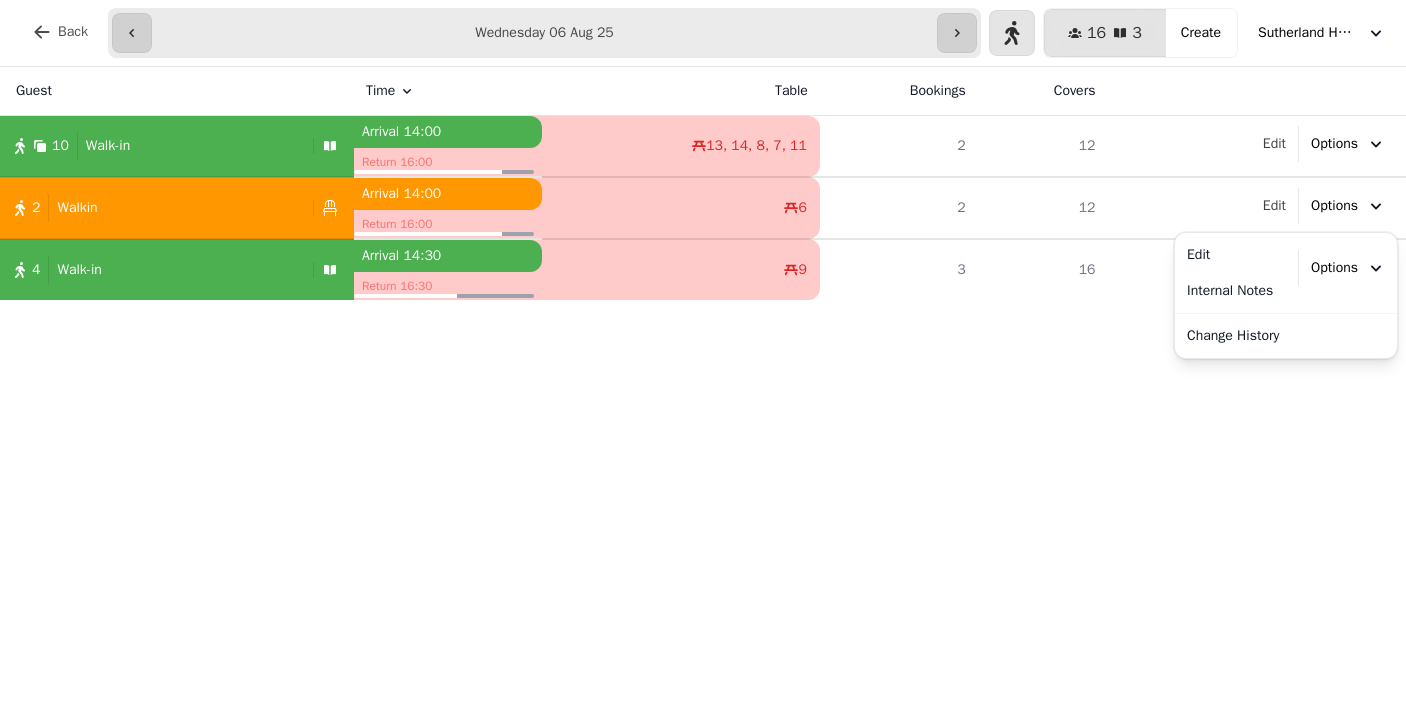 click on "Options" at bounding box center [1348, 206] 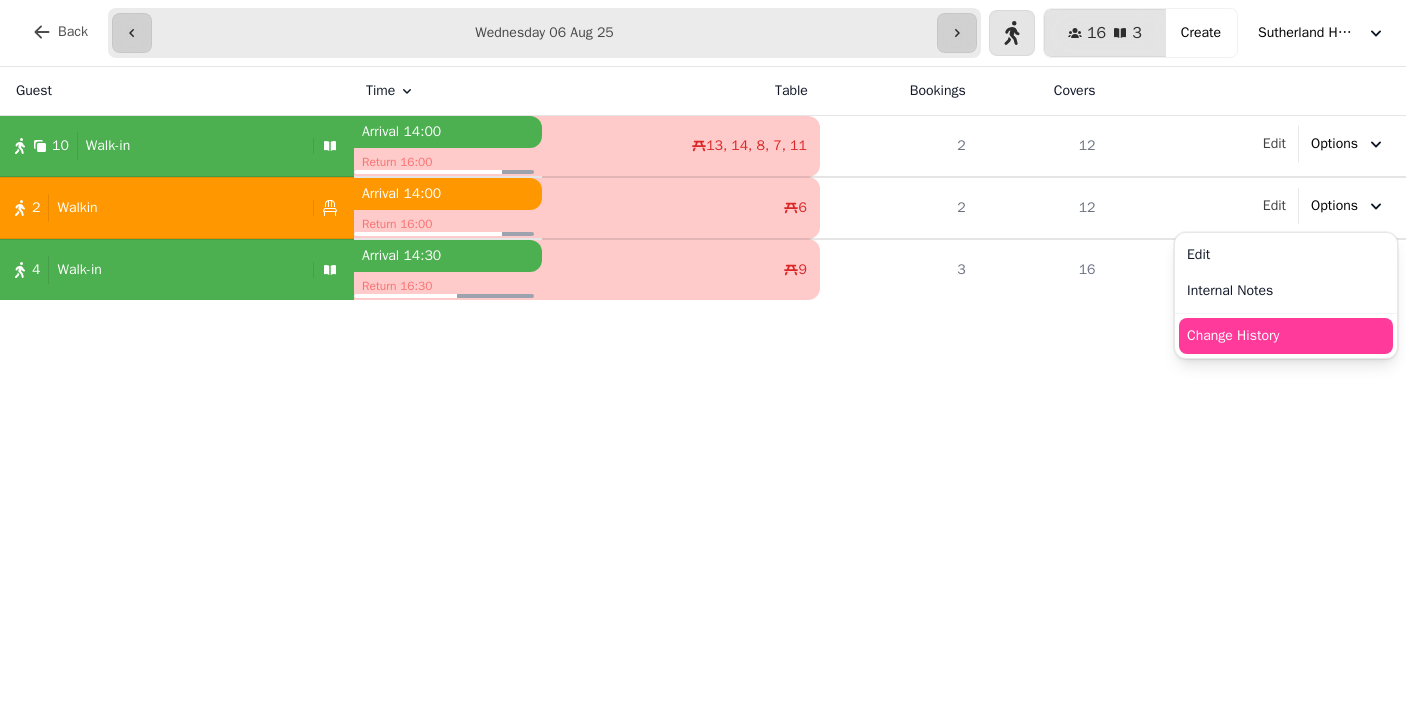 click on "Change History" at bounding box center (1286, 336) 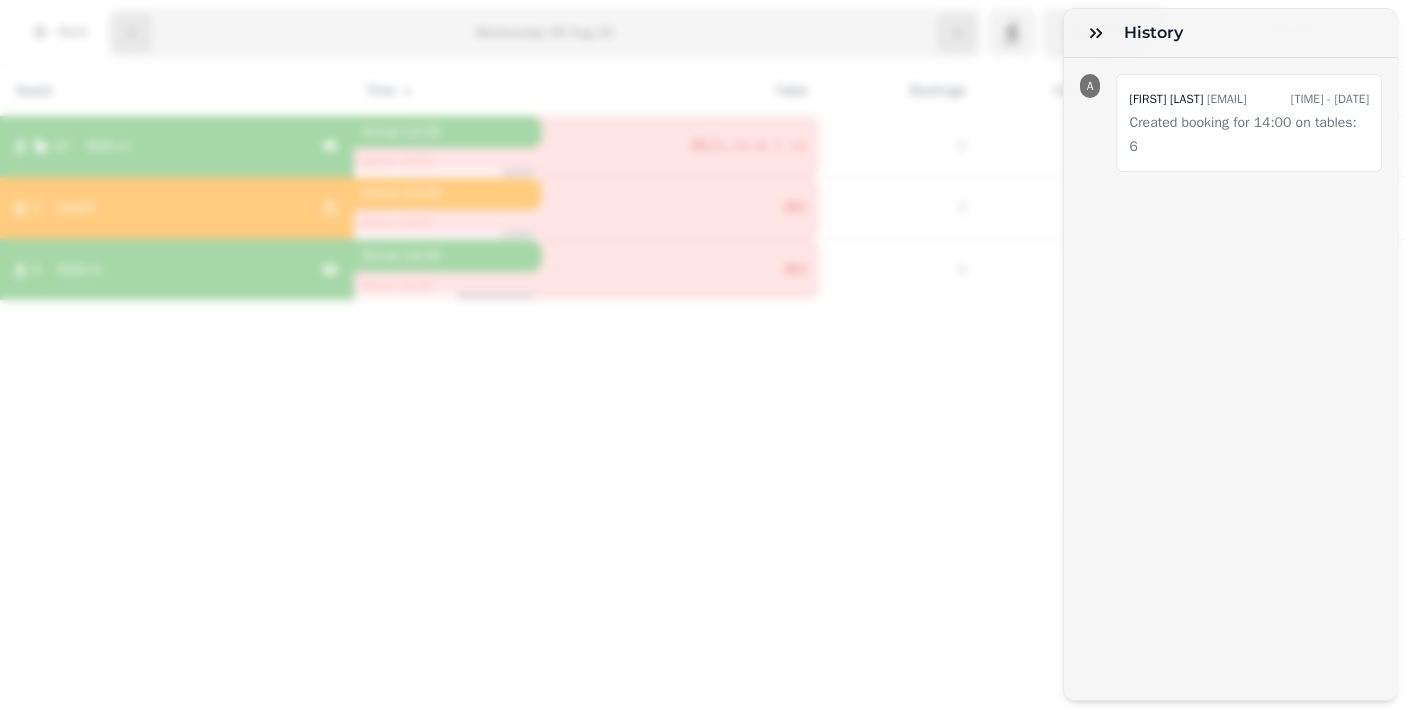 click on "A" at bounding box center (1090, 86) 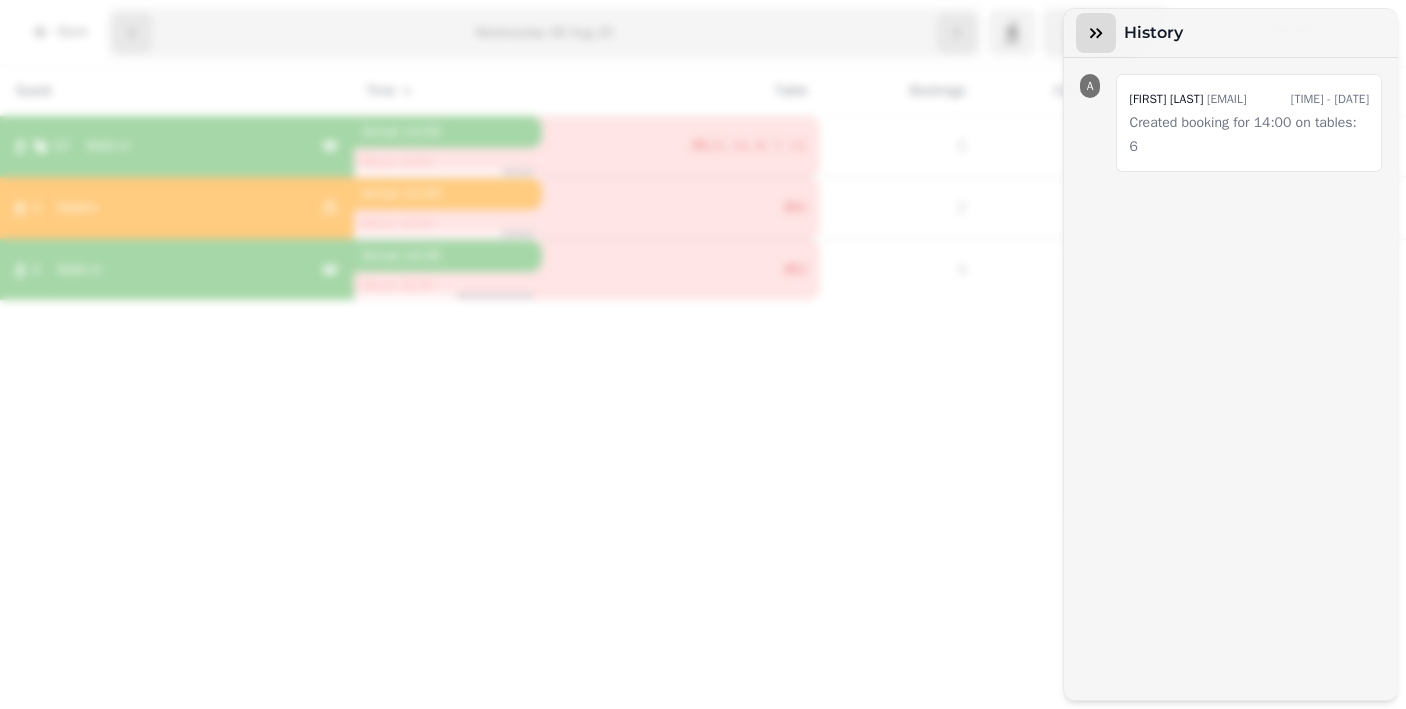 click 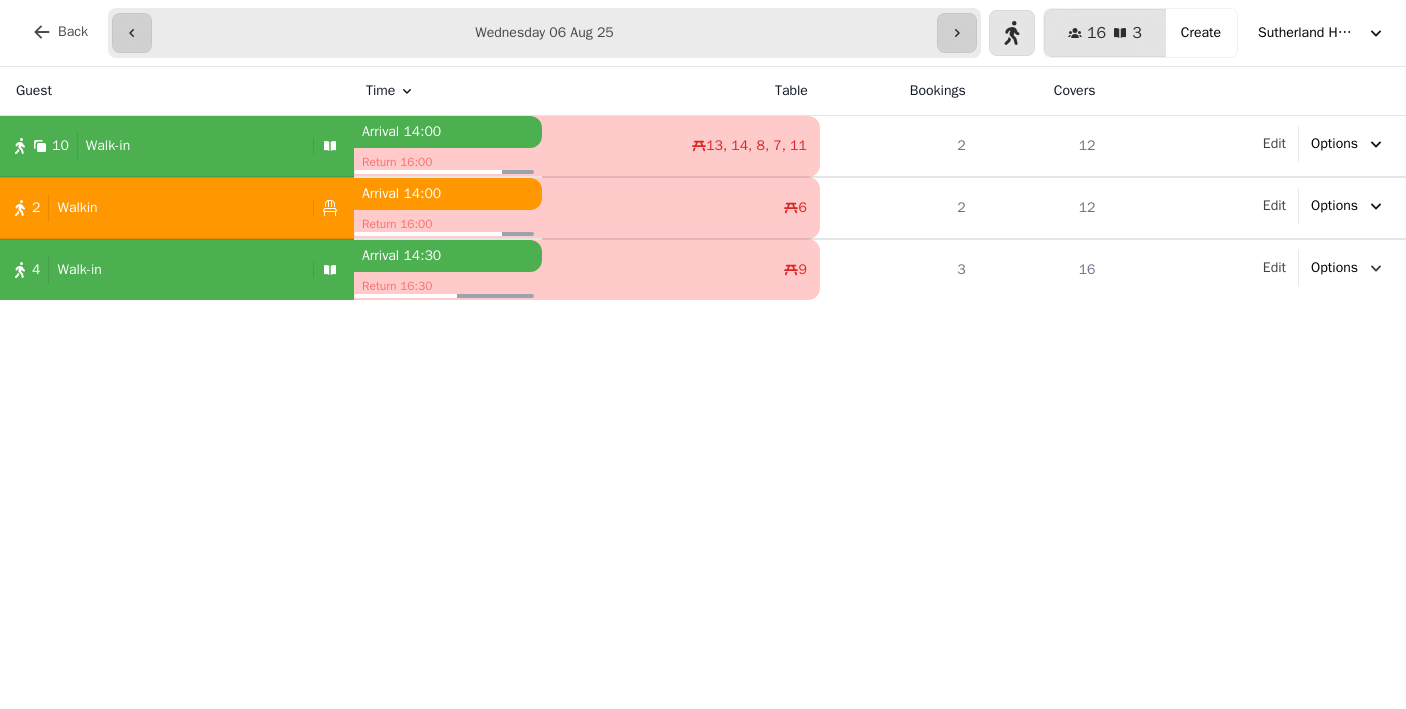 click 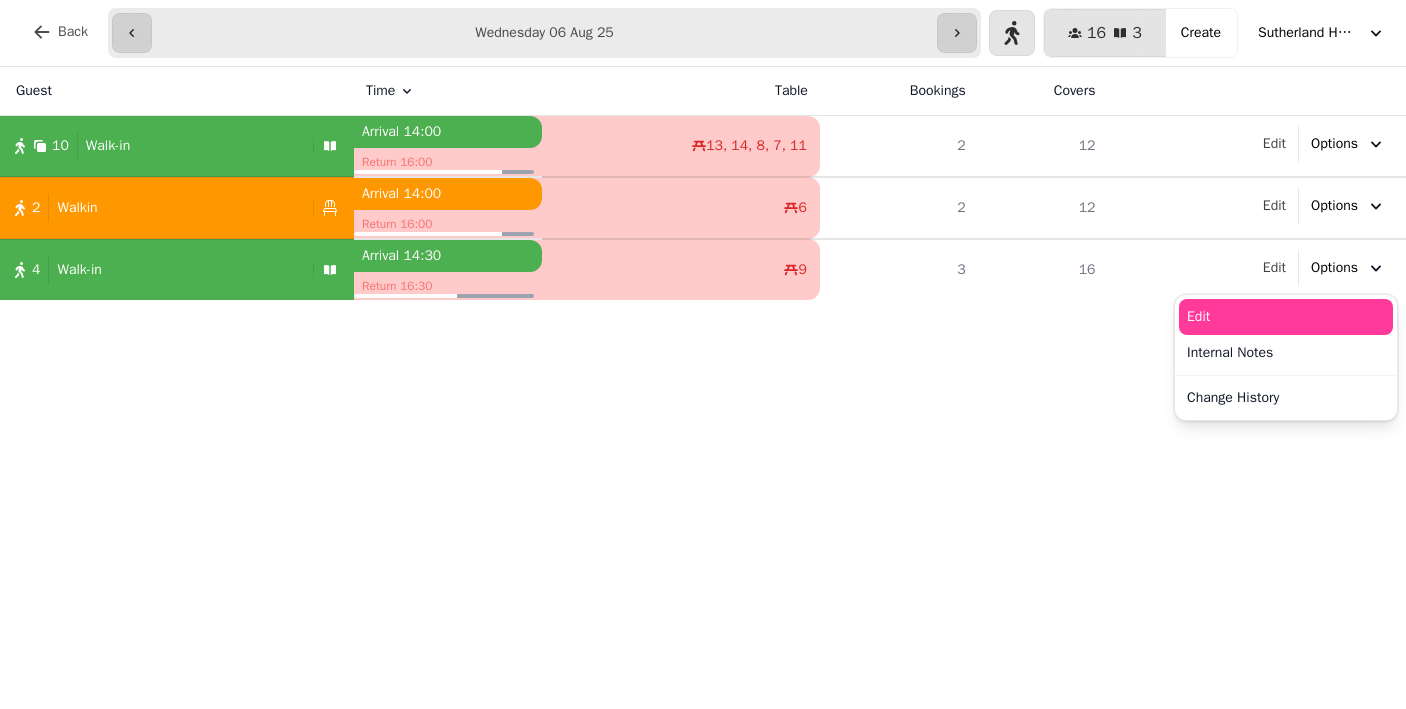 click on "Edit" at bounding box center (1286, 317) 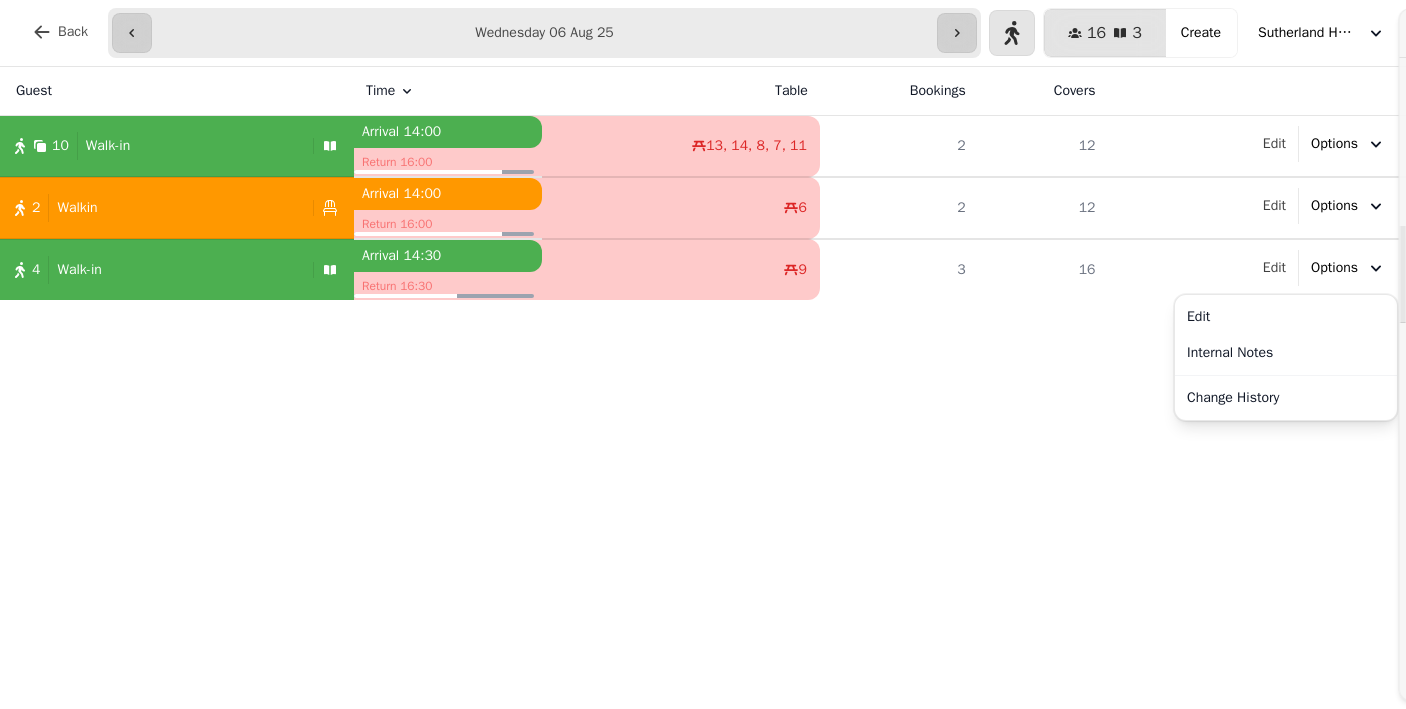 select on "**********" 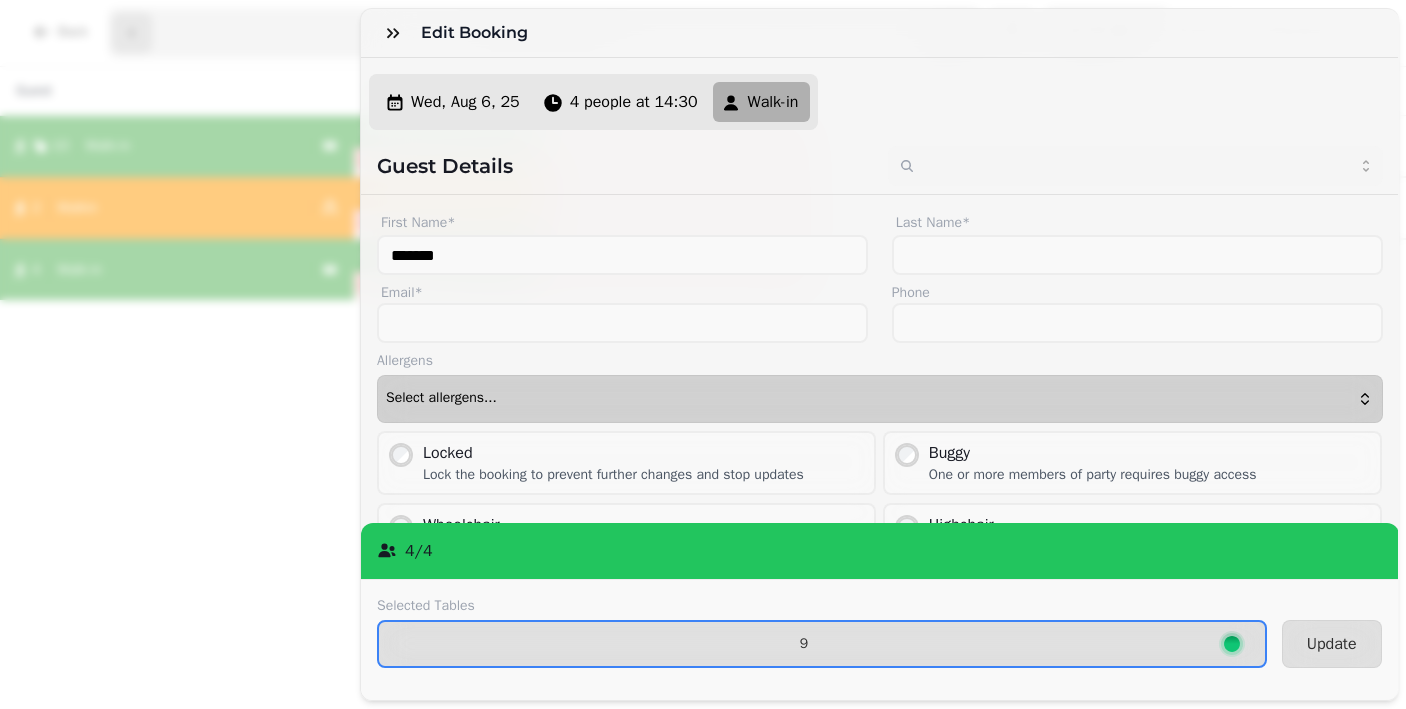 scroll, scrollTop: 0, scrollLeft: 0, axis: both 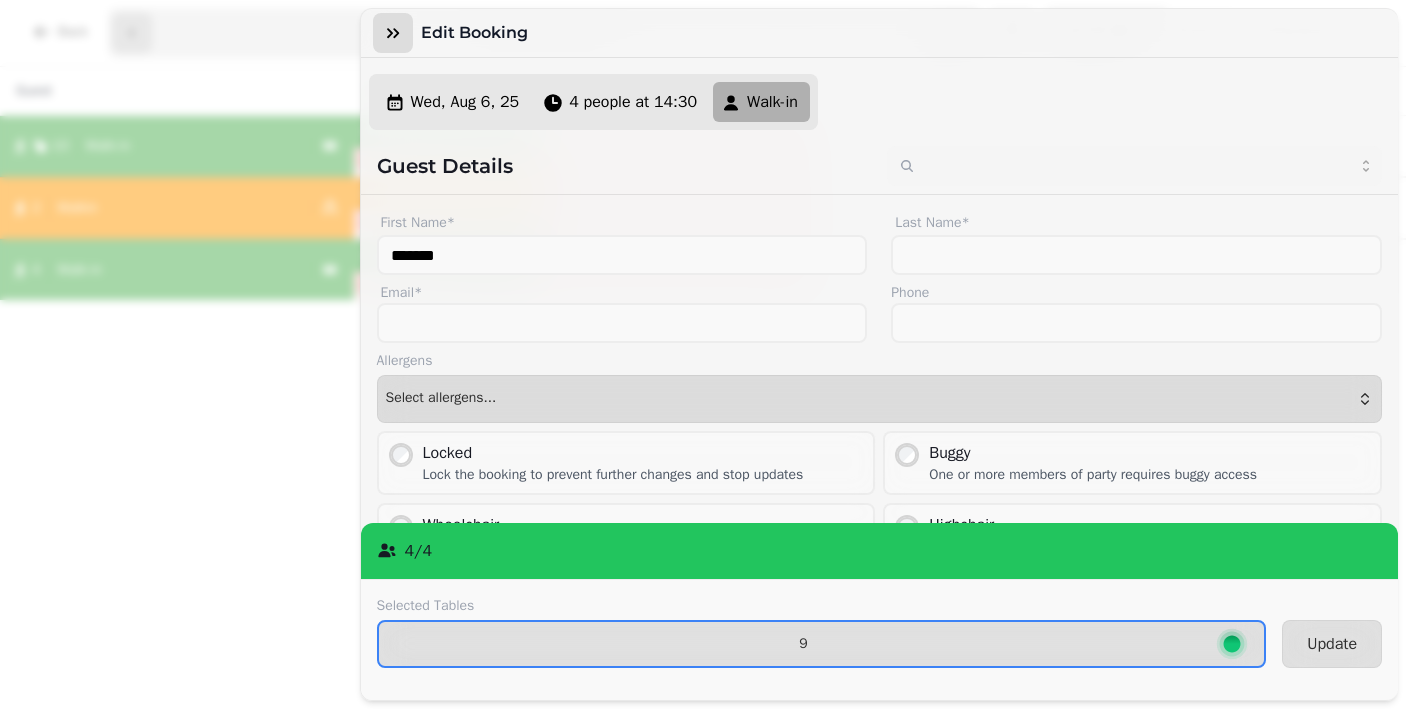 click 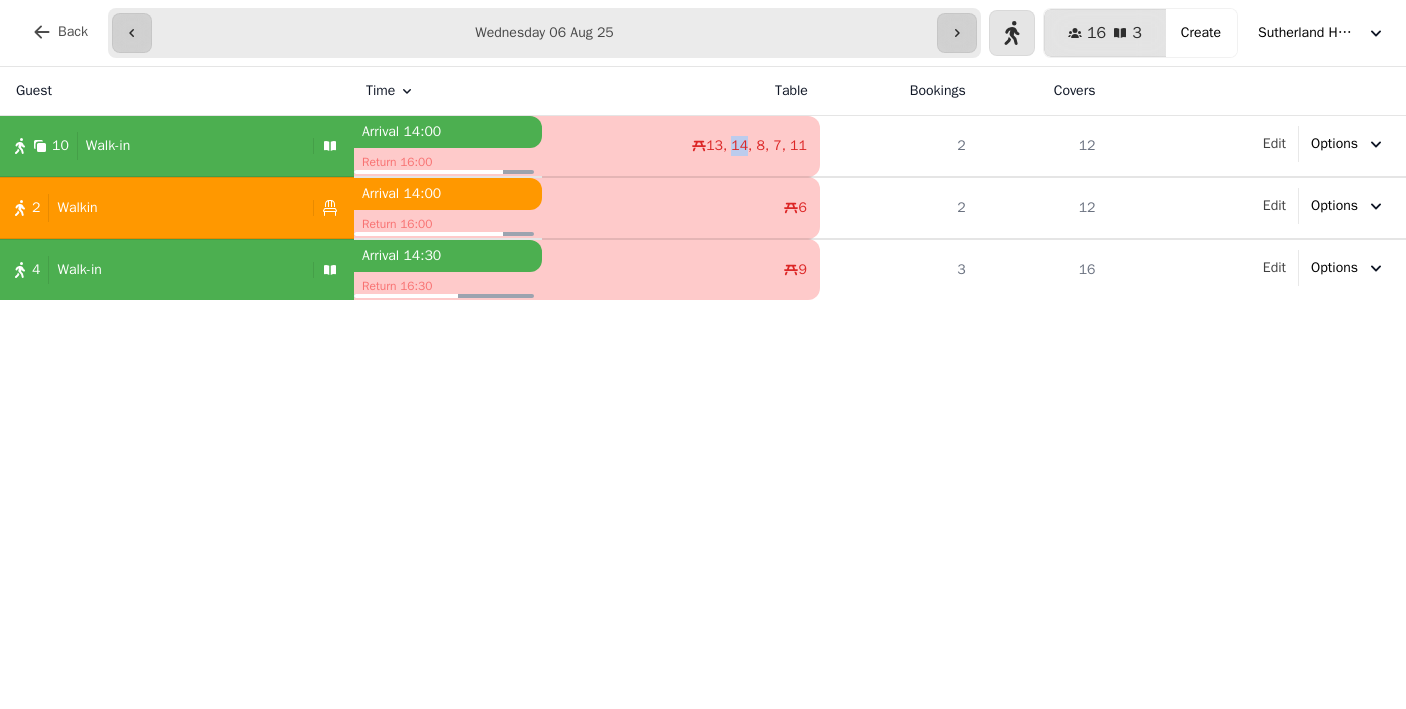 click on "Sutherland House" at bounding box center [1322, 33] 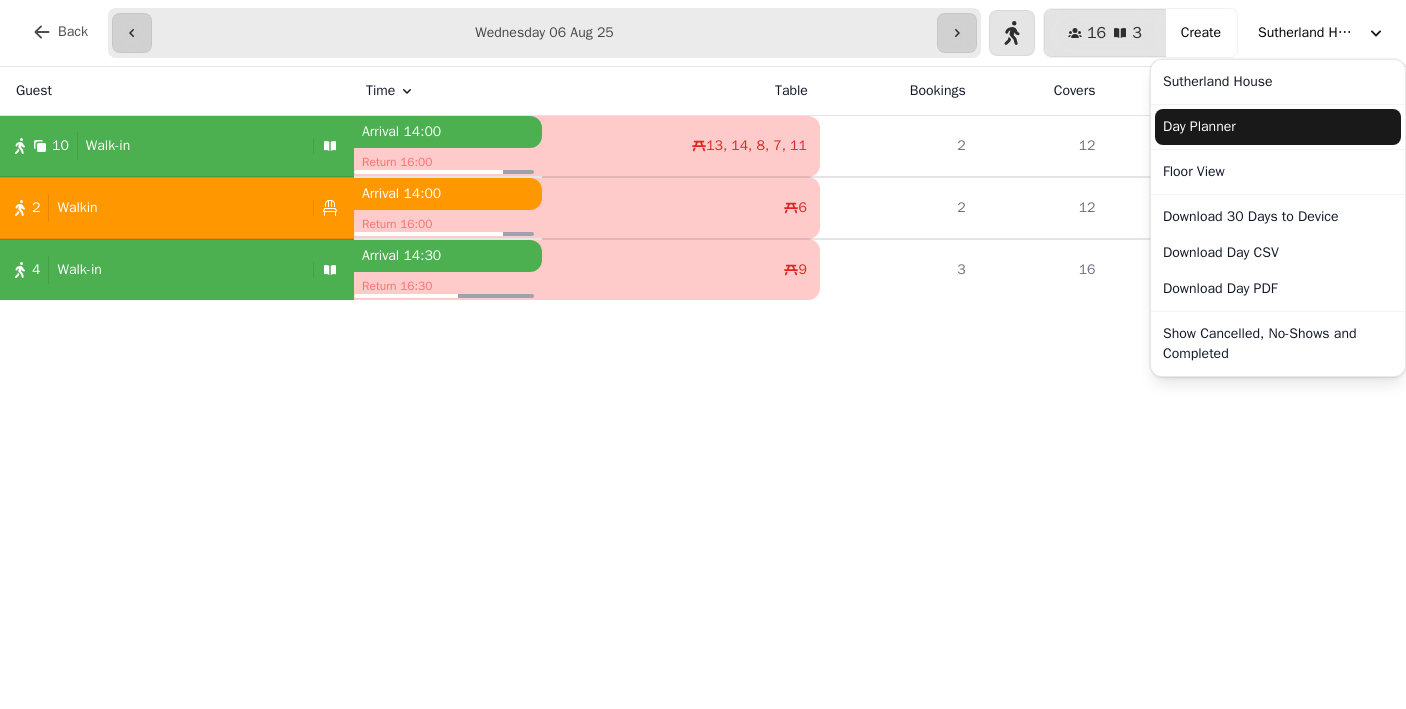 click on "Day Planner" at bounding box center [1278, 127] 